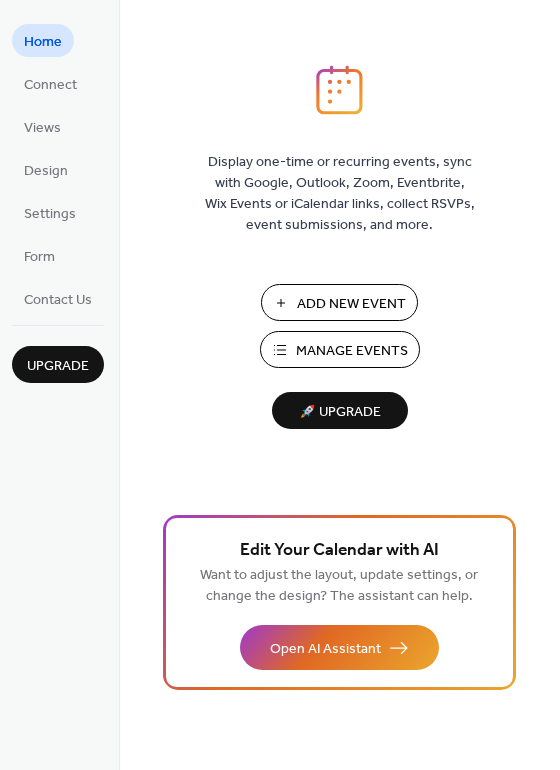 scroll, scrollTop: 0, scrollLeft: 0, axis: both 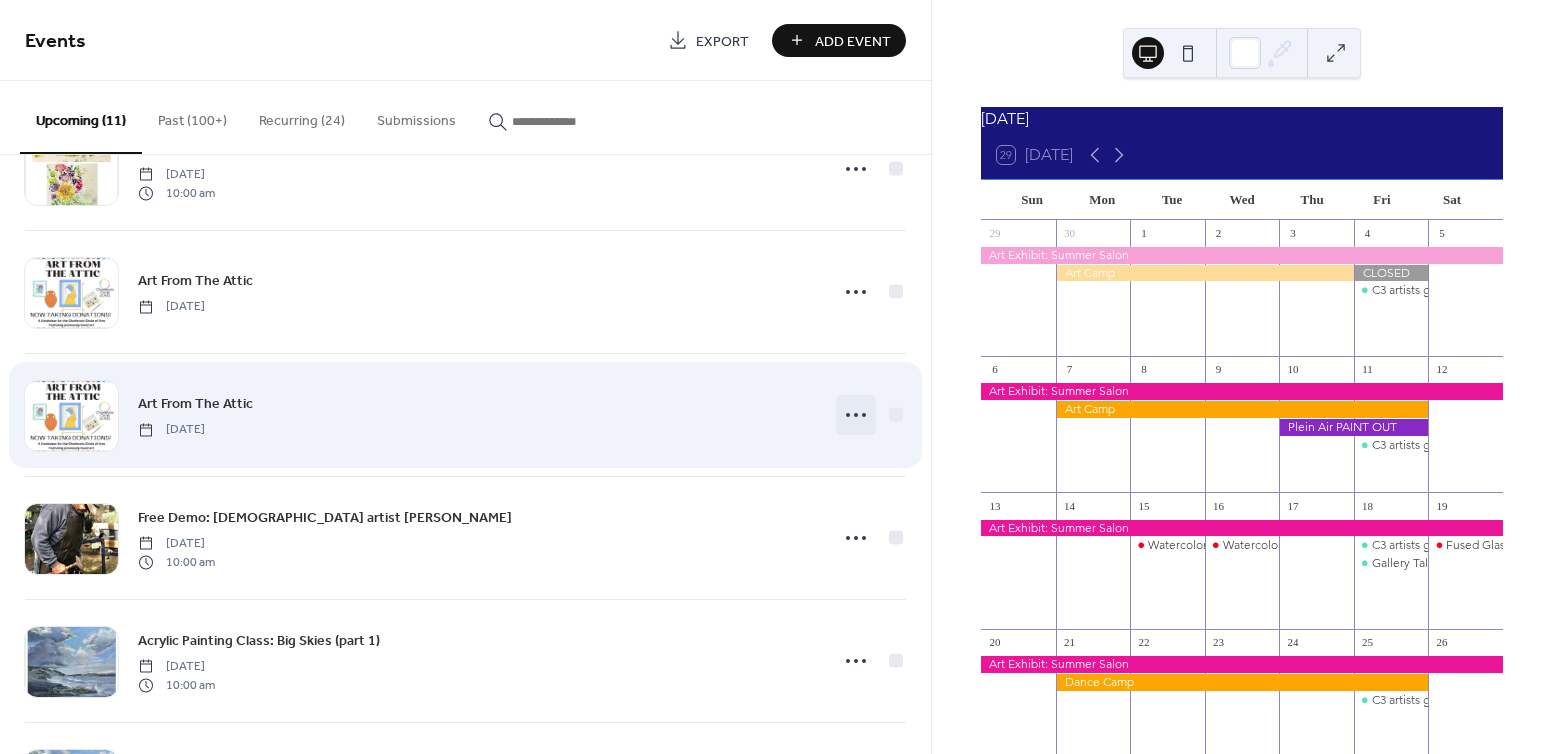 click 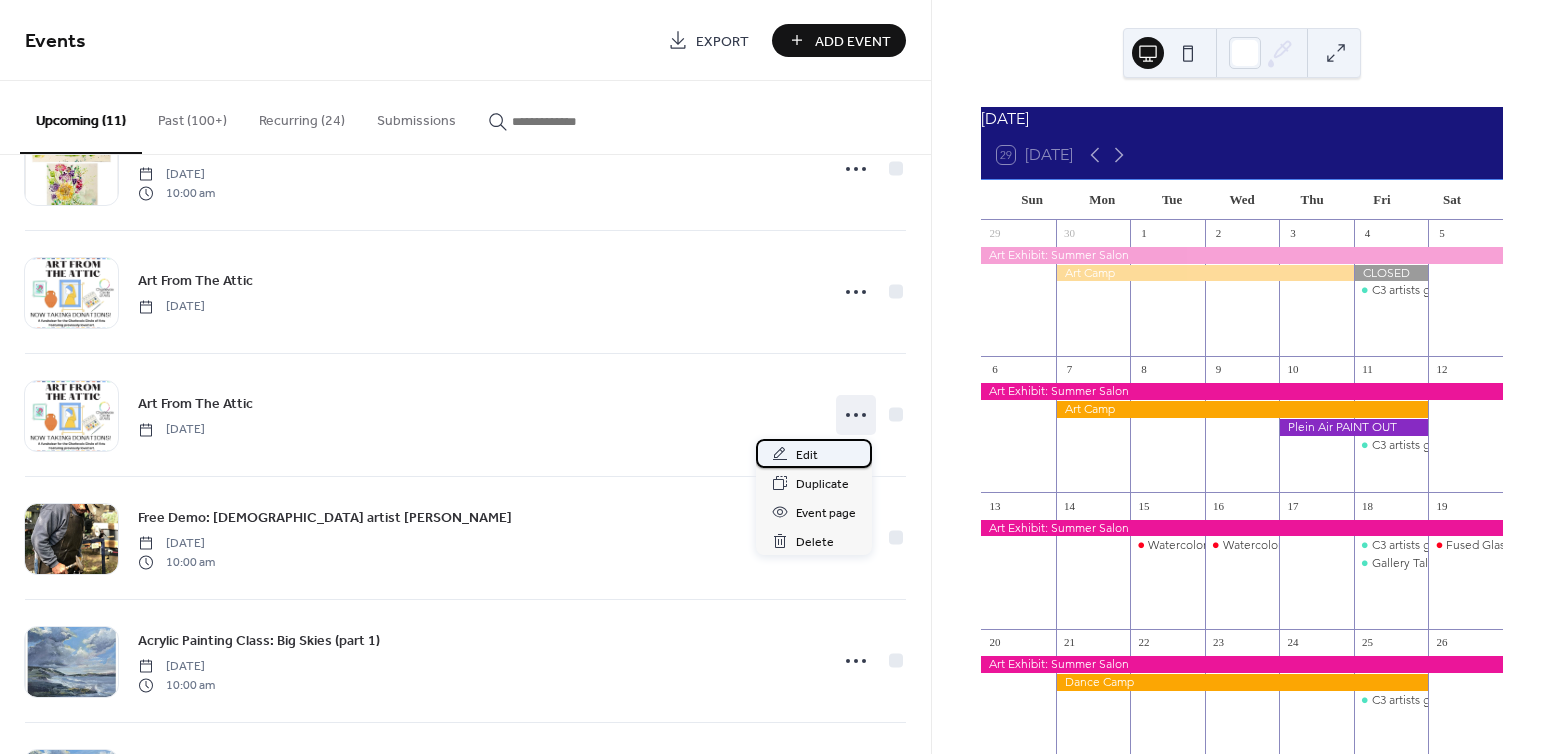 click on "Edit" at bounding box center [807, 455] 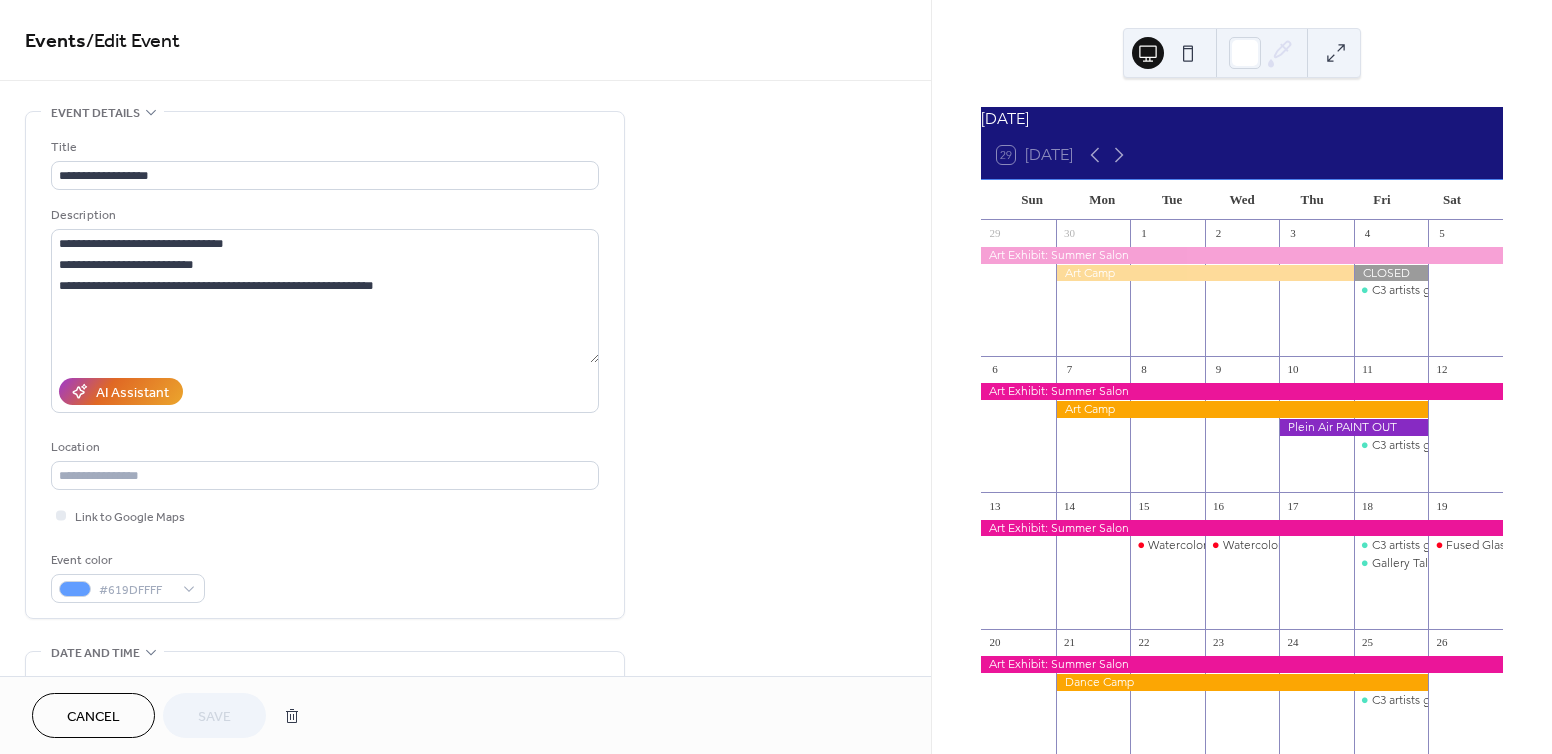 click on "Cancel" at bounding box center (93, 715) 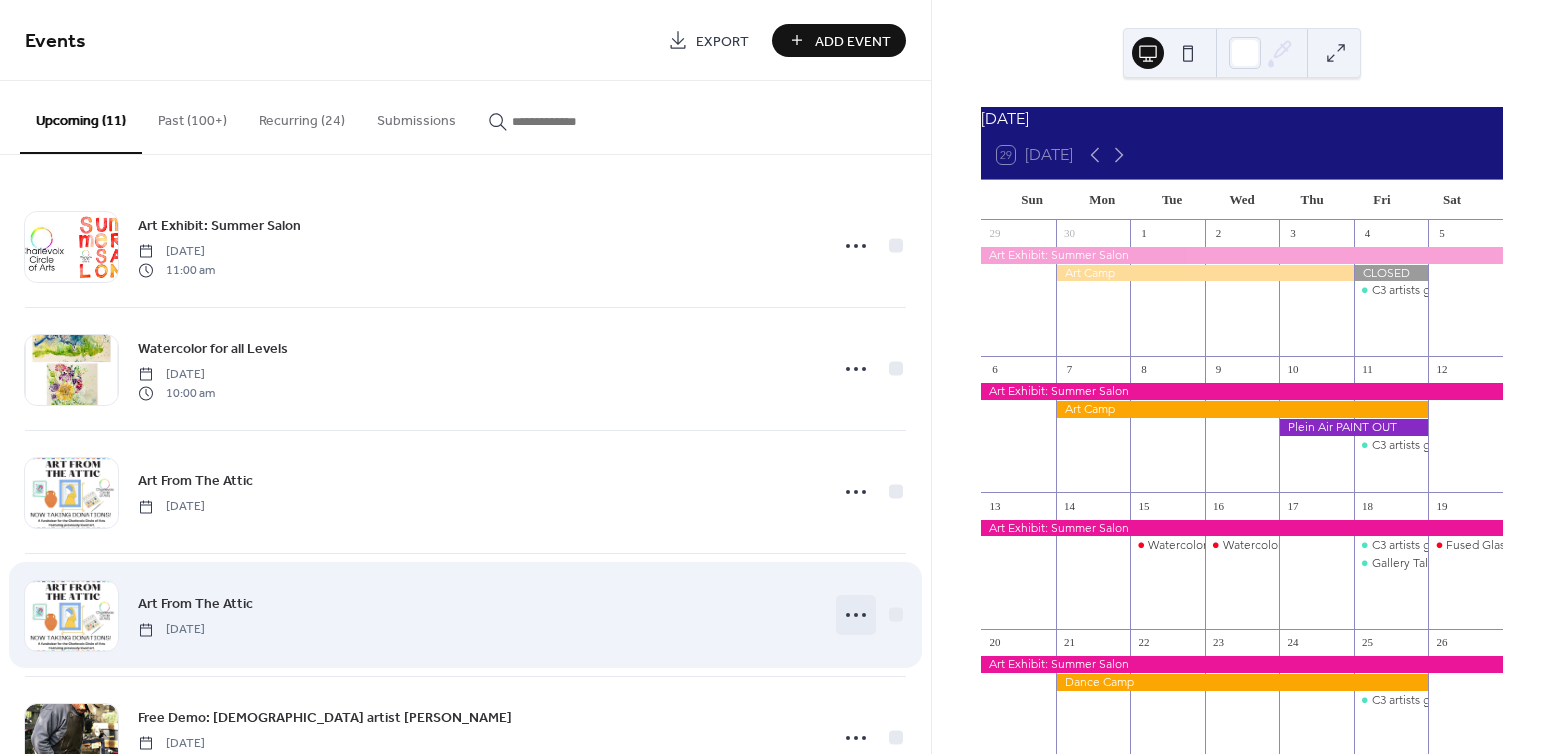click 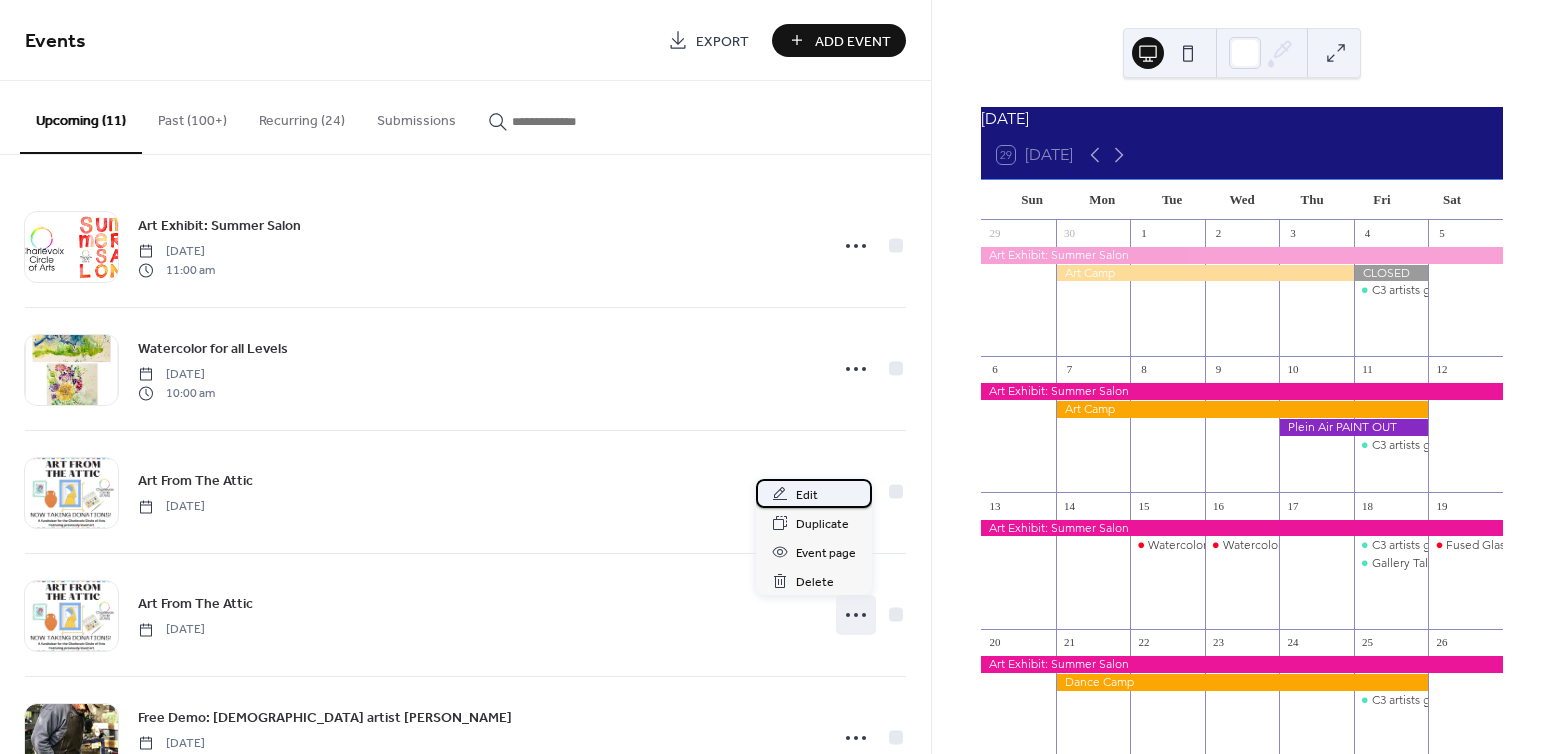 click on "Edit" at bounding box center [807, 495] 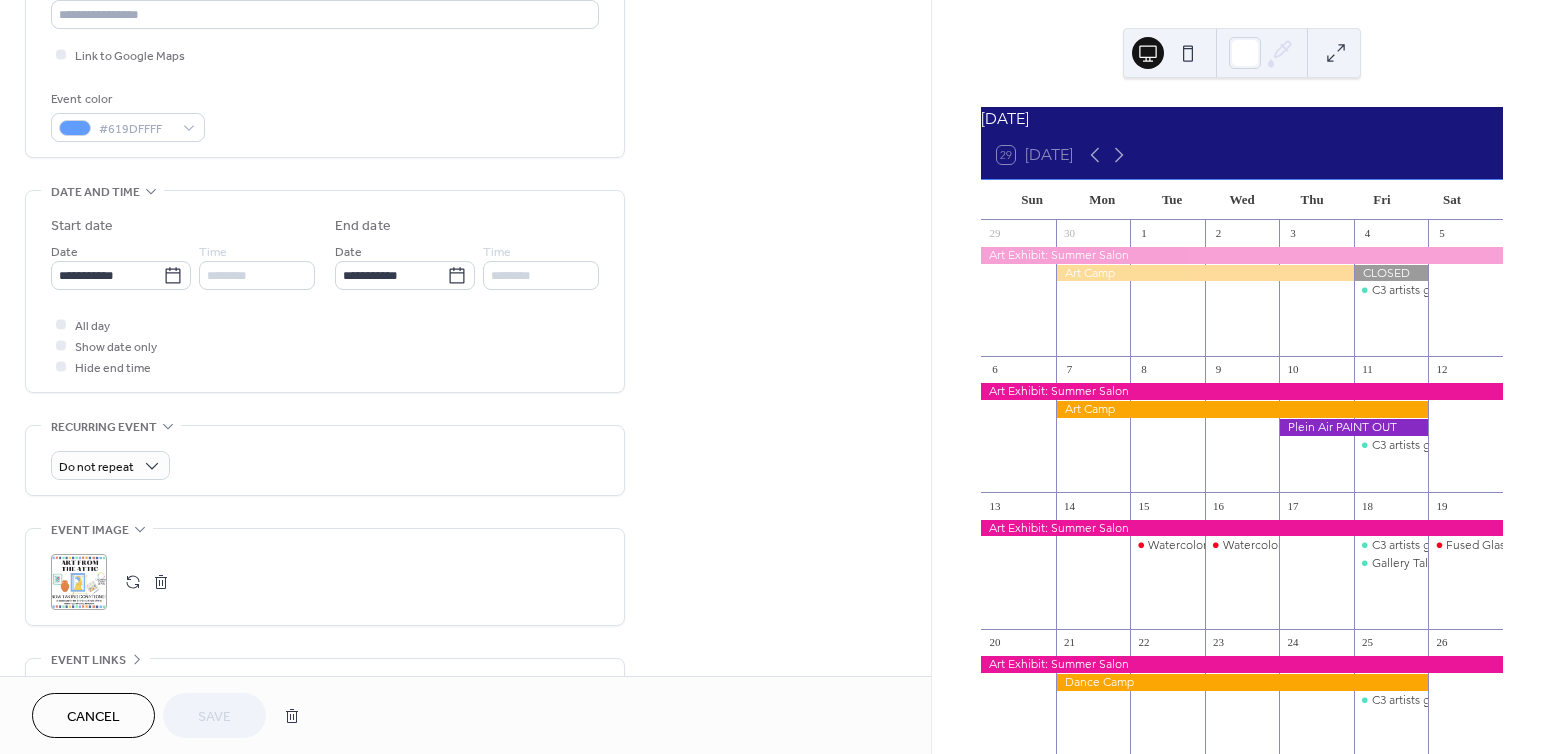scroll, scrollTop: 653, scrollLeft: 0, axis: vertical 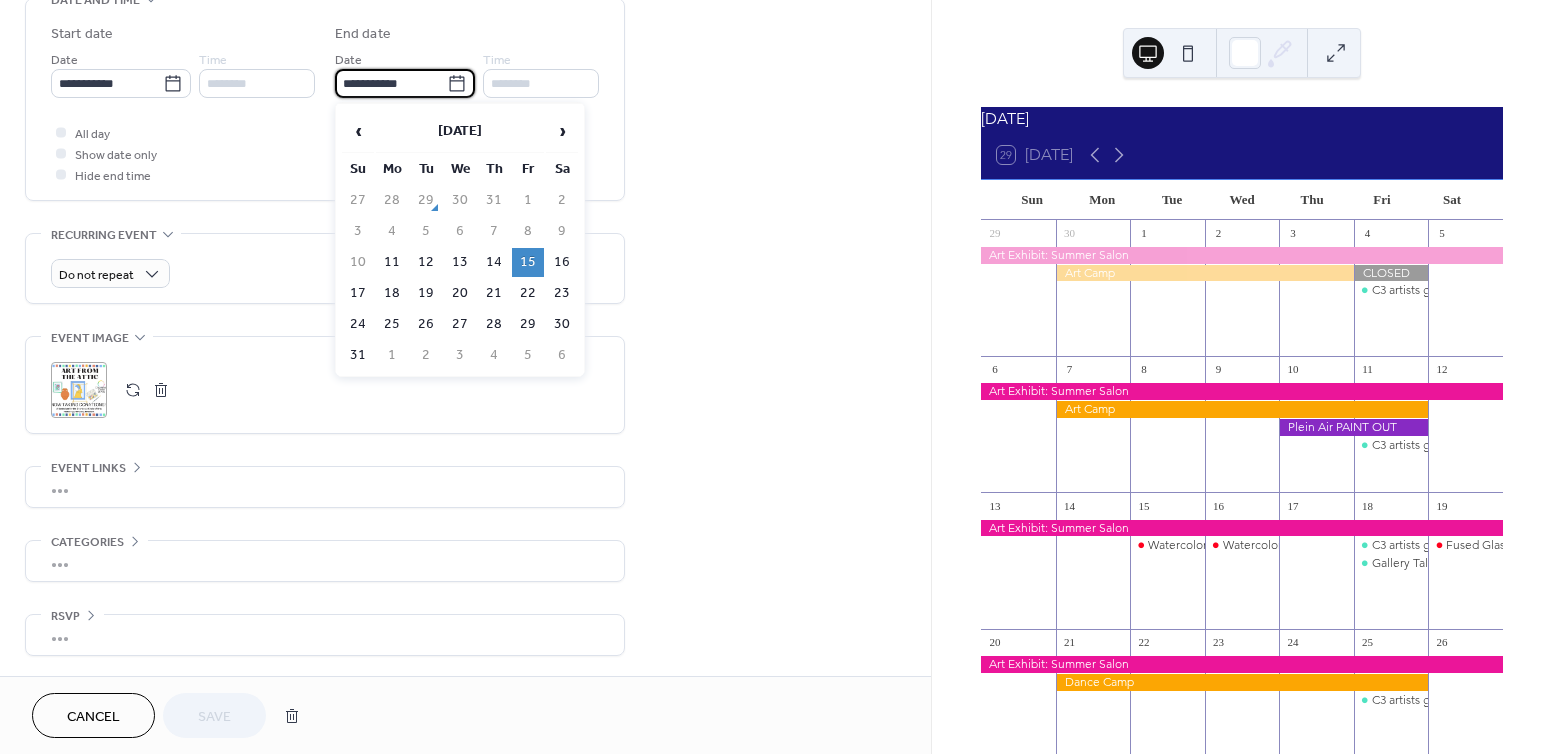 click on "**********" at bounding box center (391, 83) 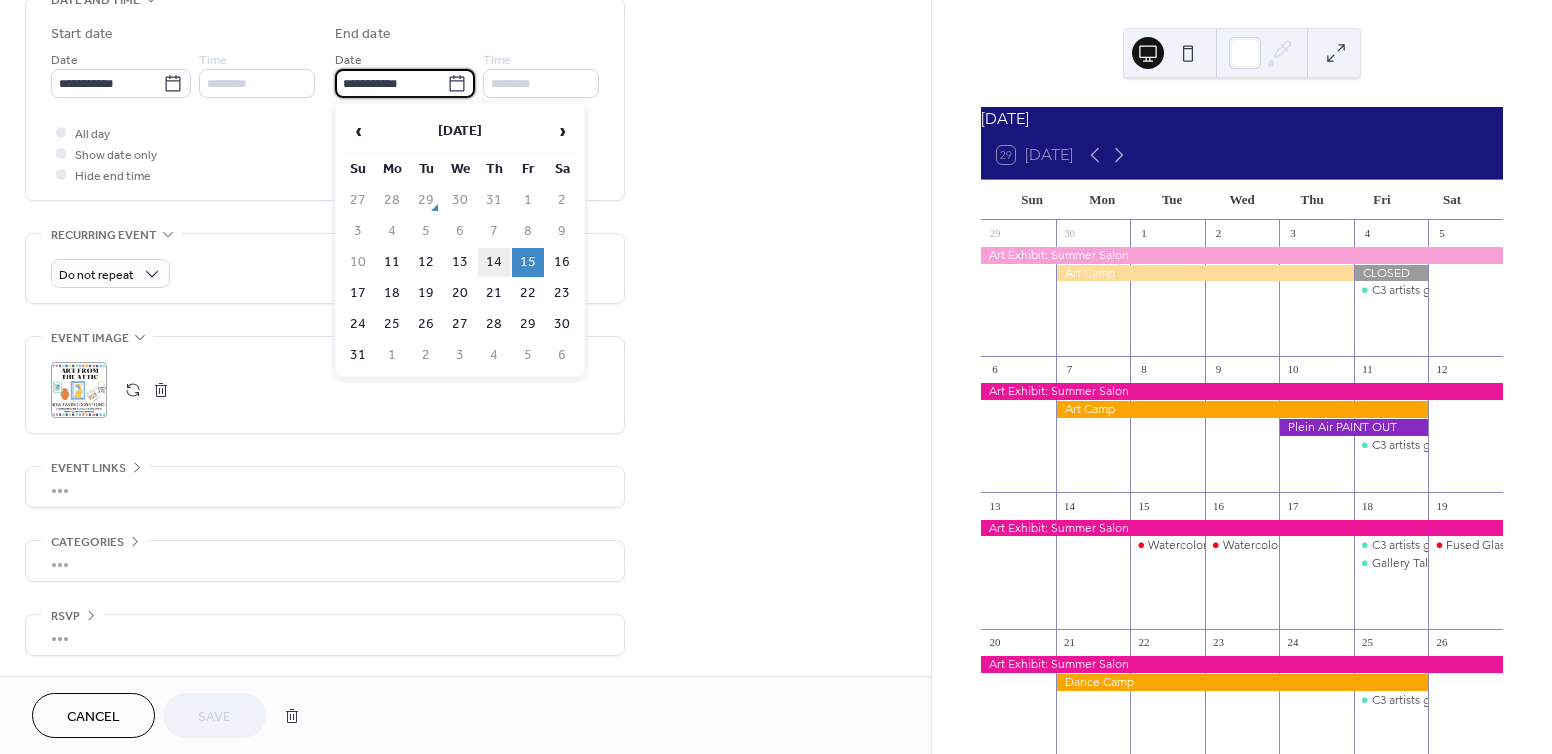 click on "14" at bounding box center [494, 262] 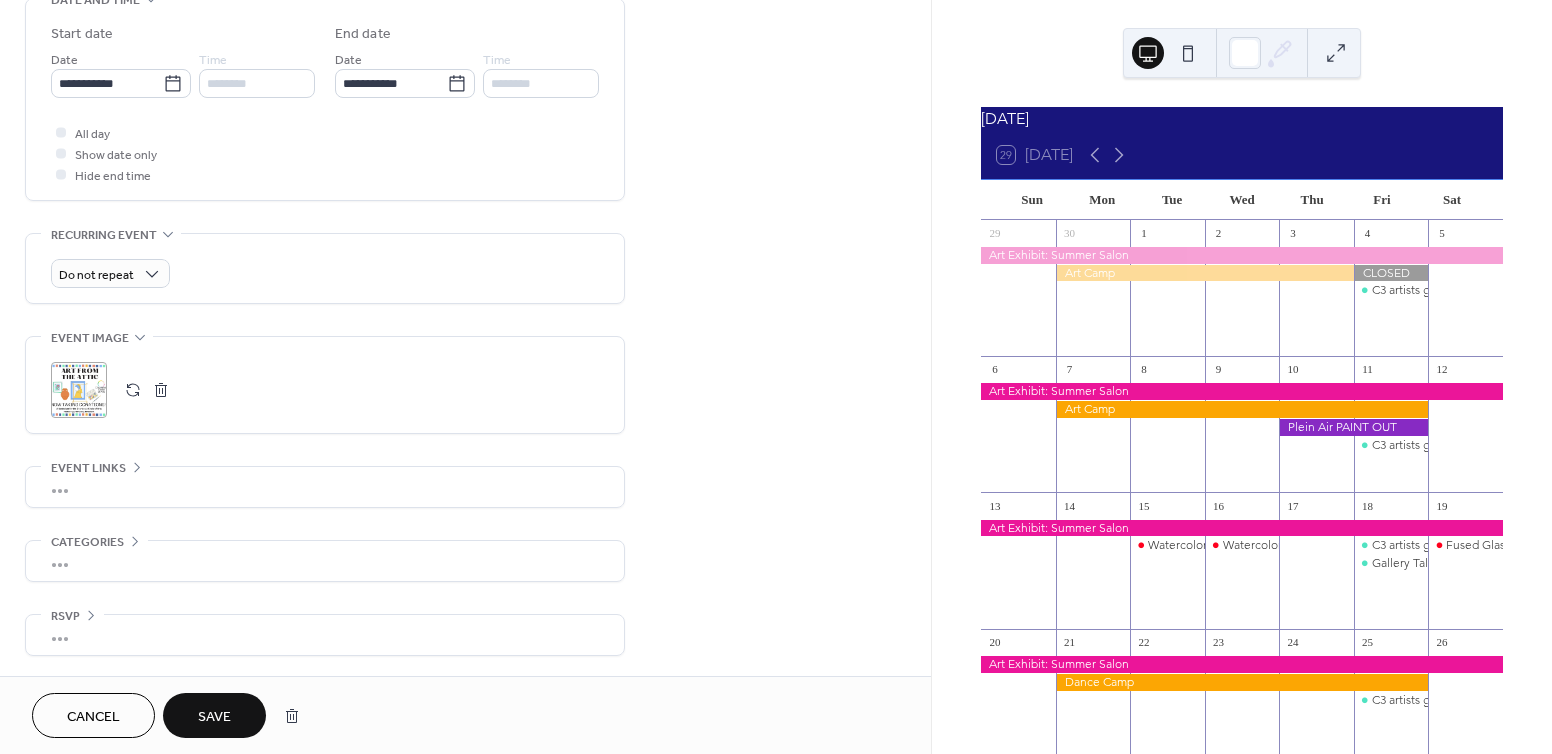 click on "Save" at bounding box center [214, 717] 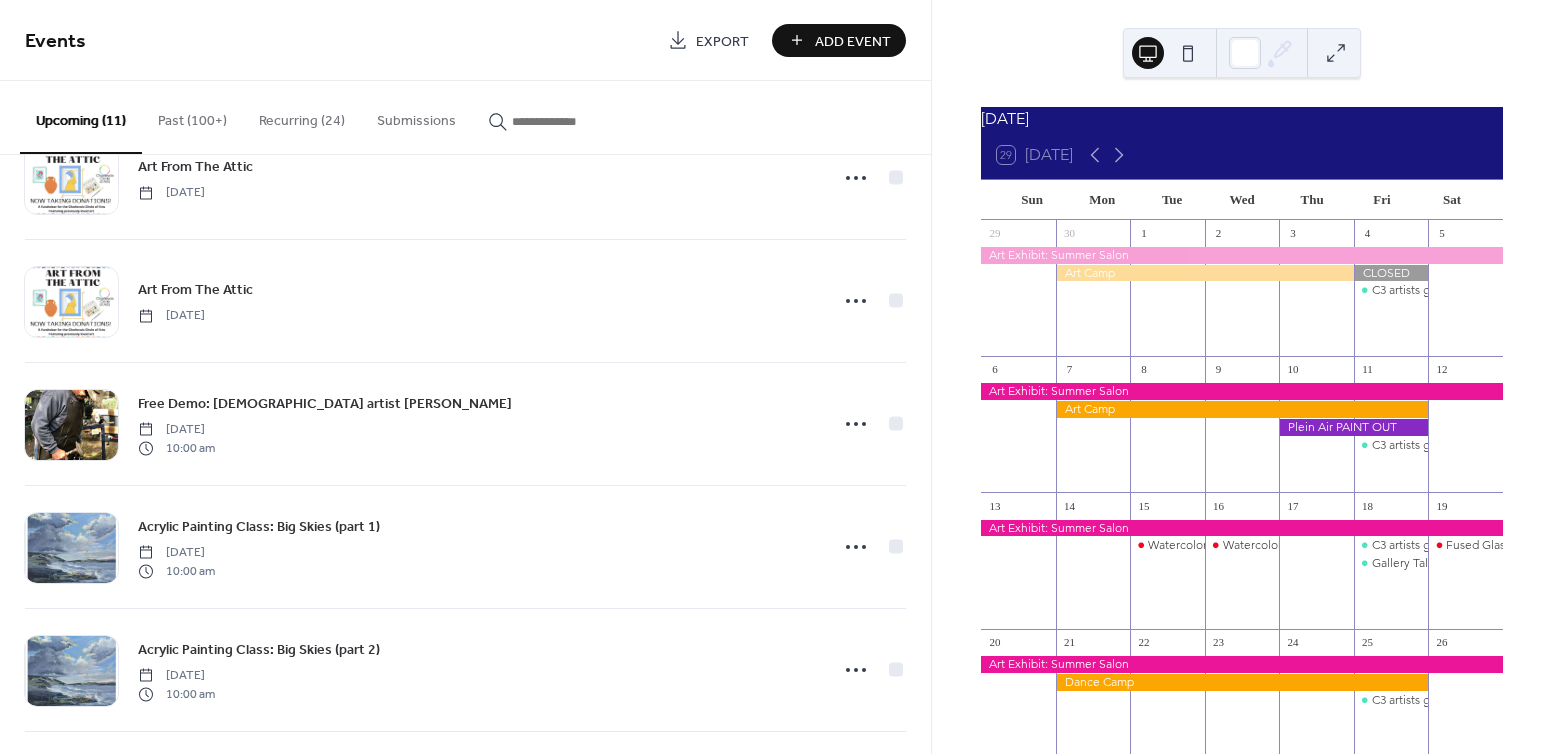 scroll, scrollTop: 0, scrollLeft: 0, axis: both 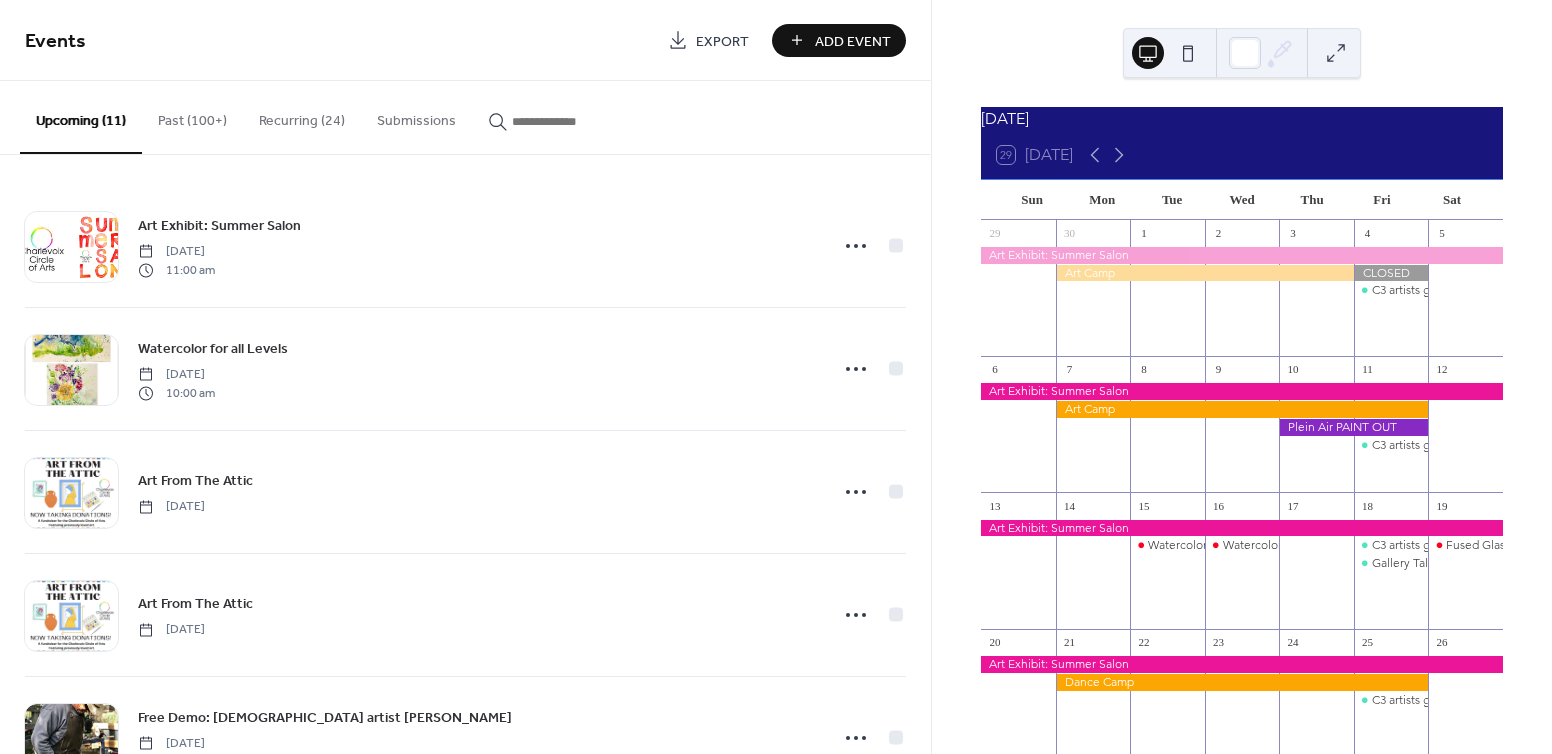 click on "Recurring (24)" at bounding box center (302, 116) 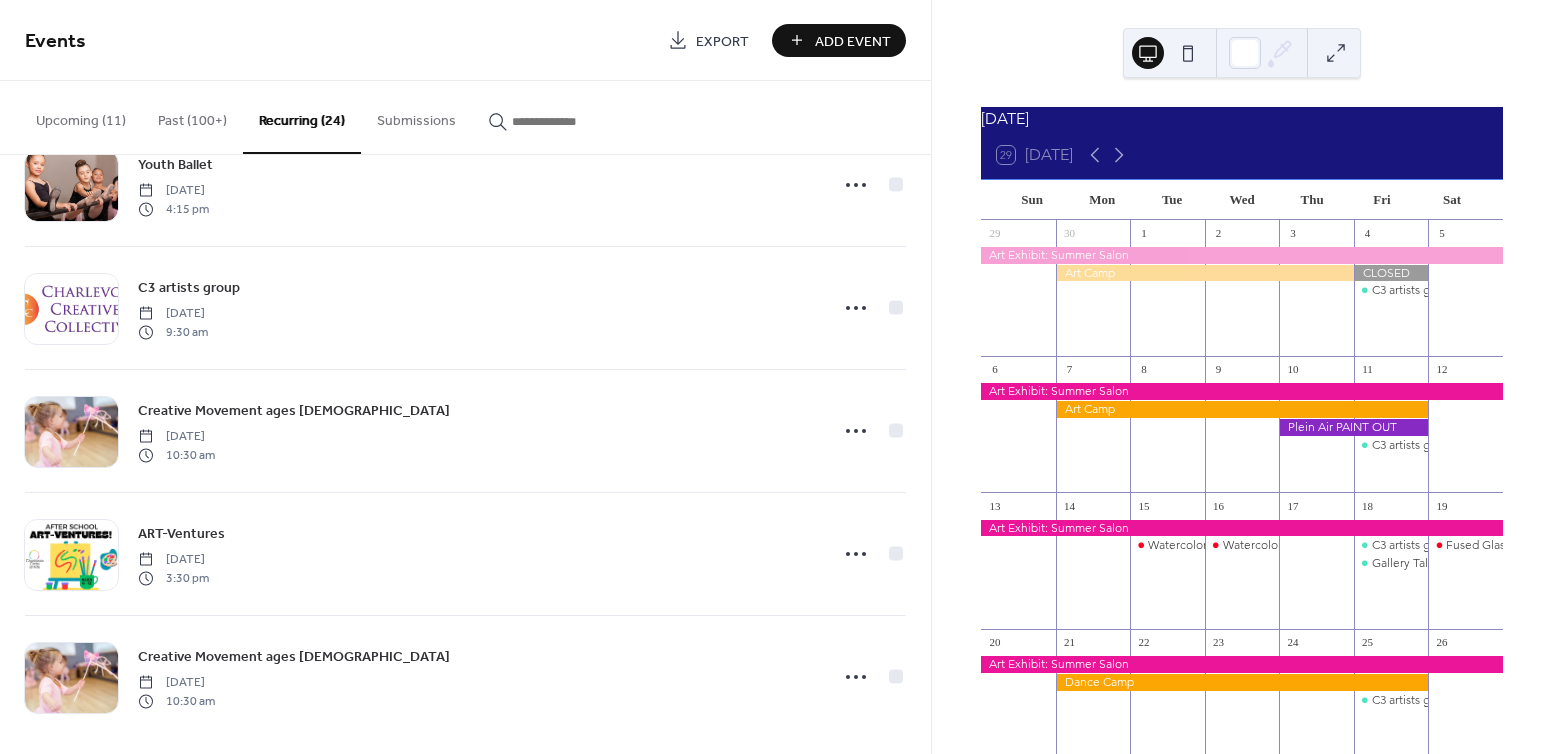 scroll, scrollTop: 2412, scrollLeft: 0, axis: vertical 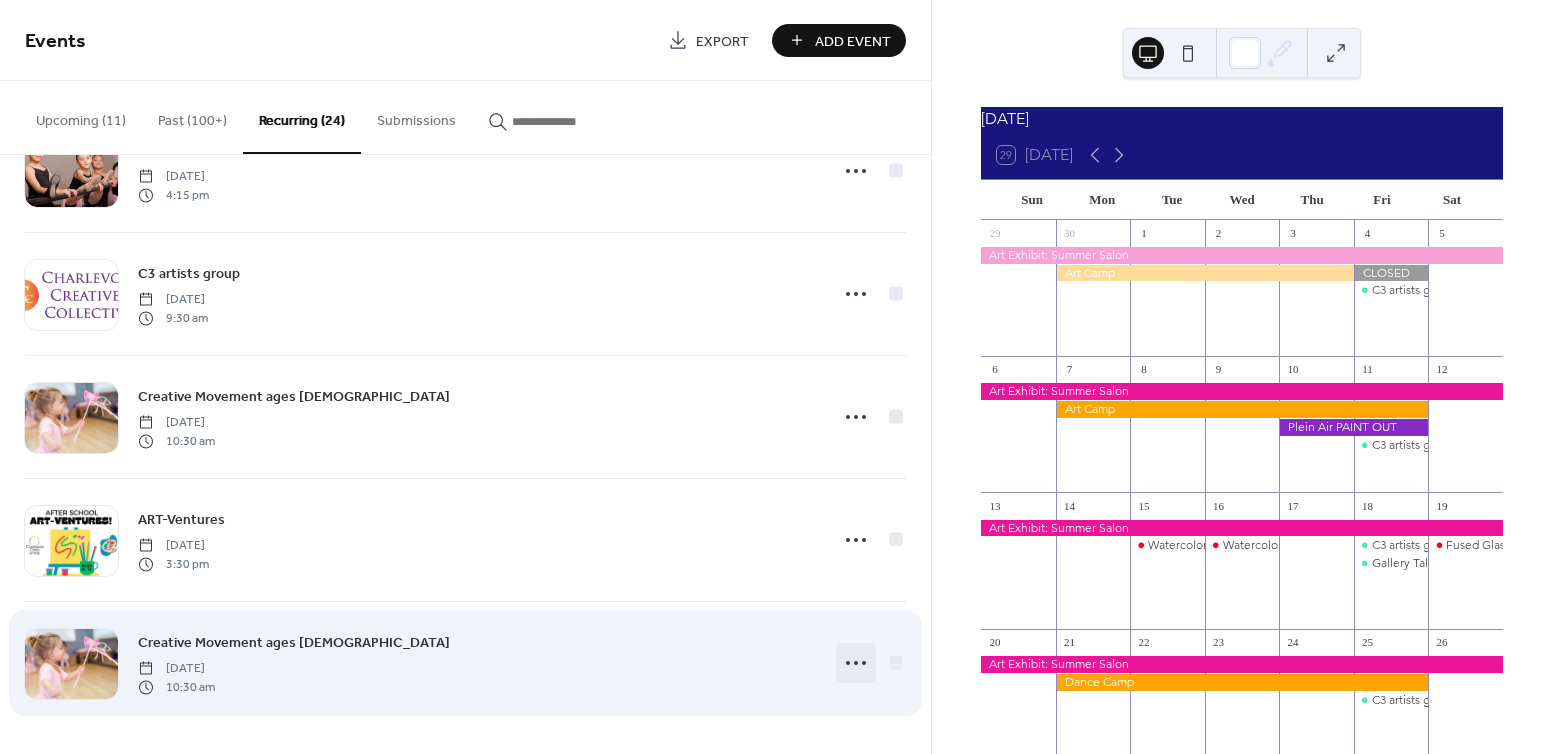 click 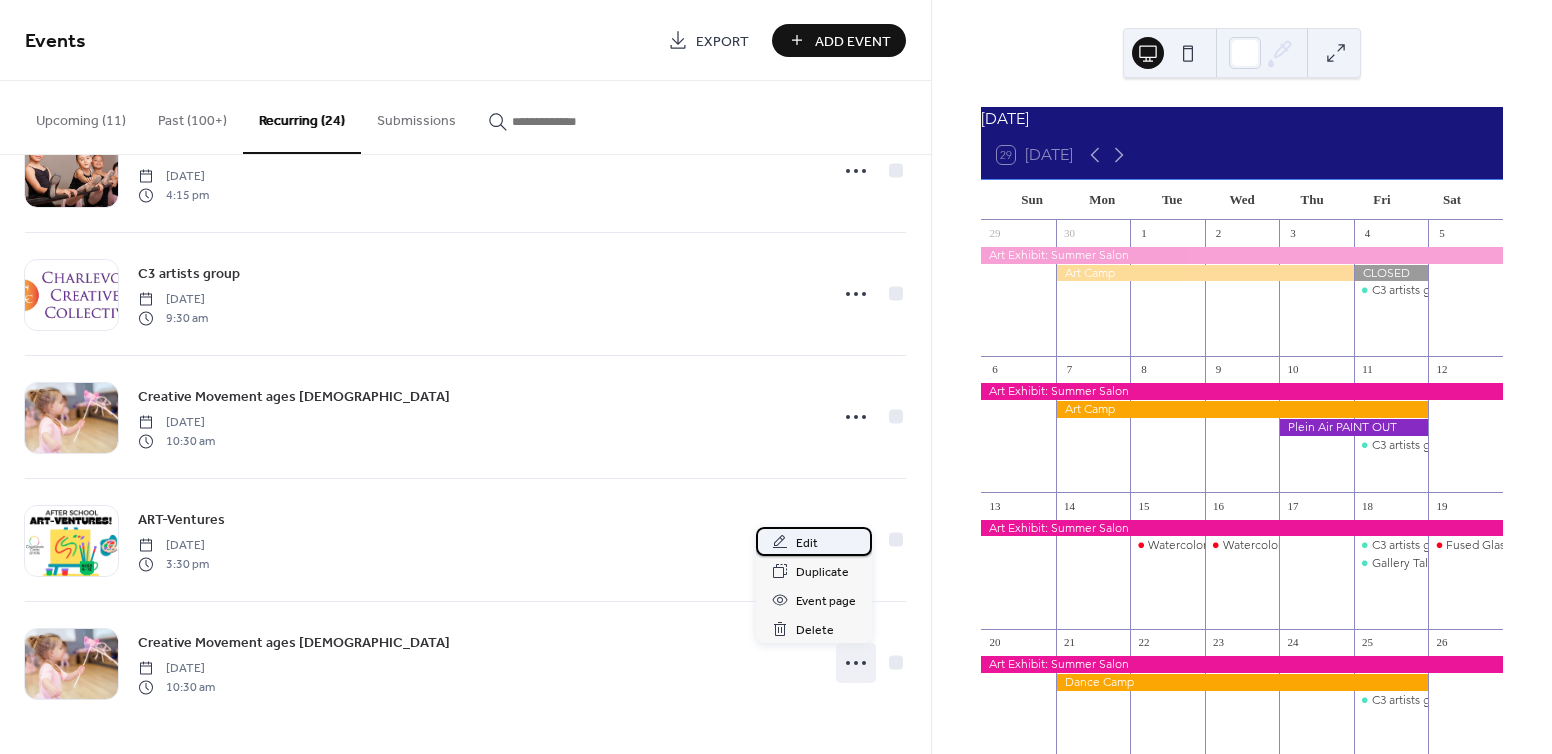 click on "Edit" at bounding box center [807, 543] 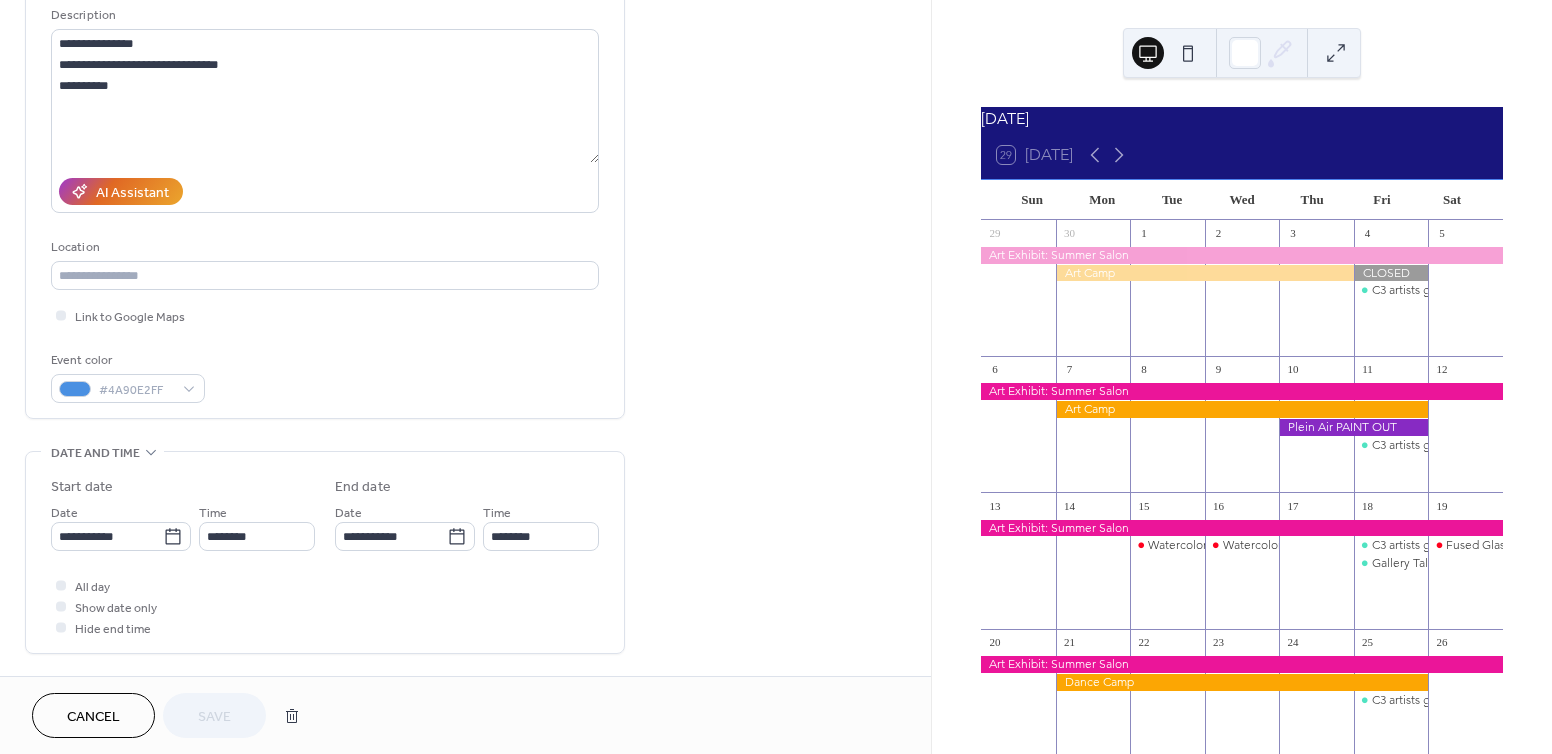 scroll, scrollTop: 0, scrollLeft: 0, axis: both 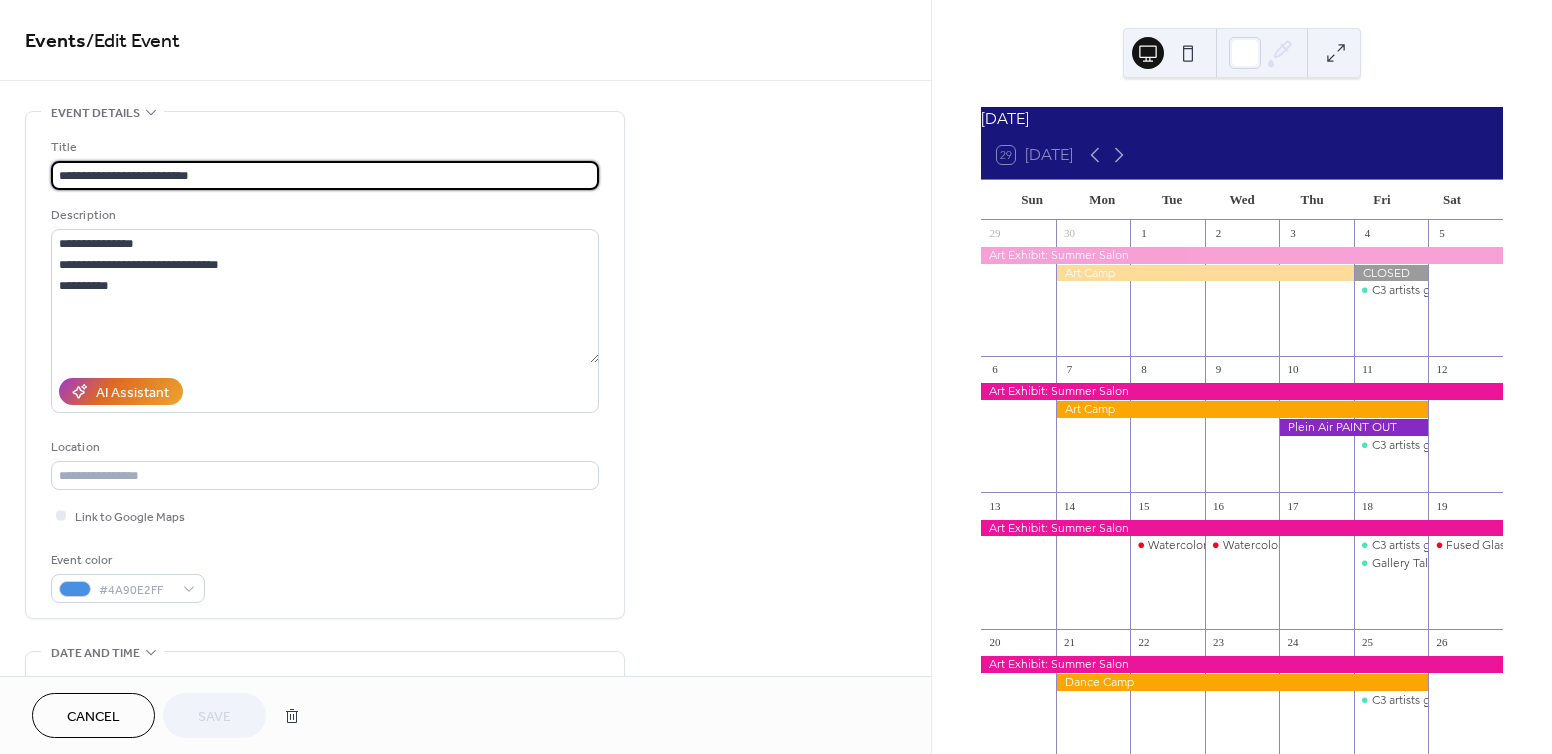 click on "Cancel" at bounding box center [93, 715] 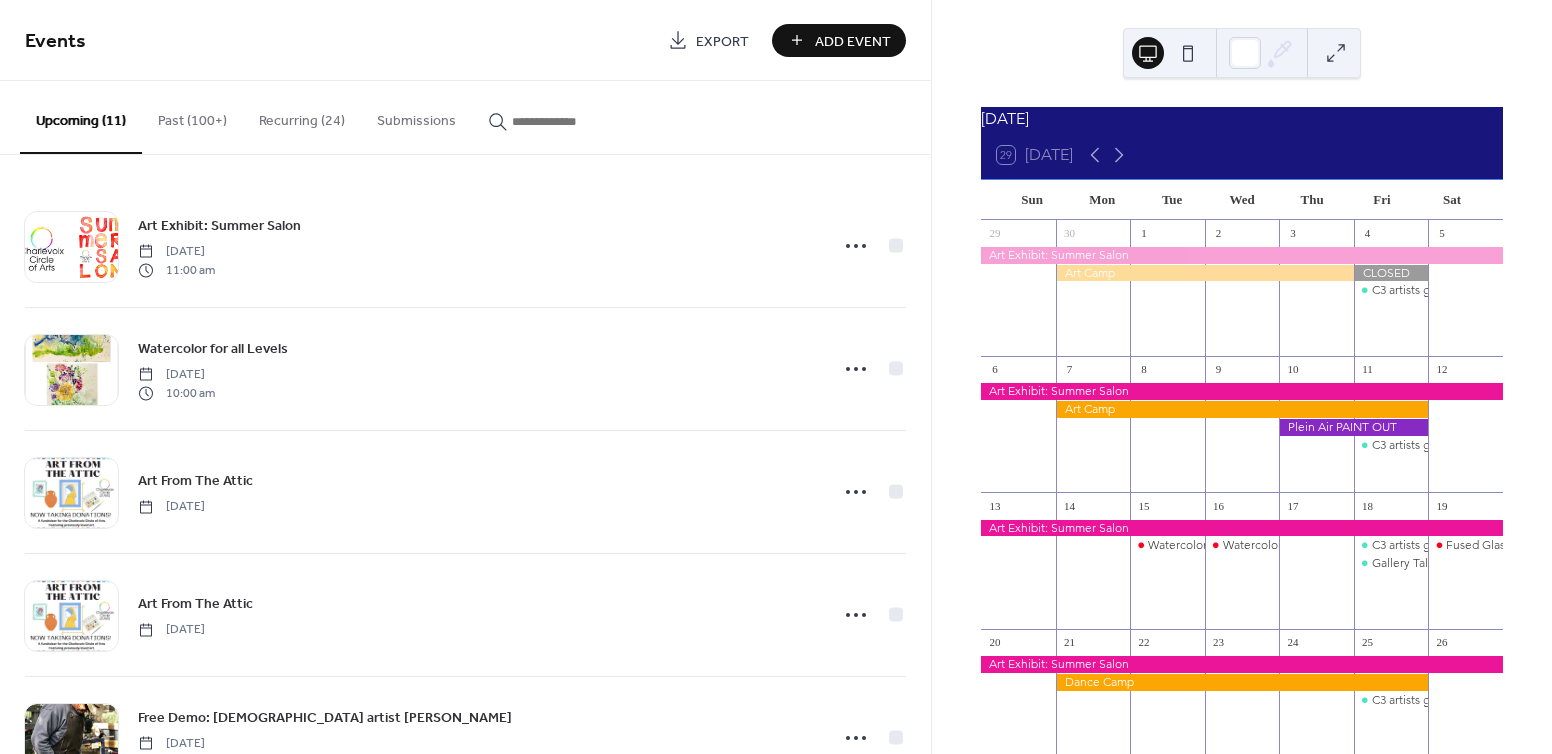 scroll, scrollTop: 0, scrollLeft: 0, axis: both 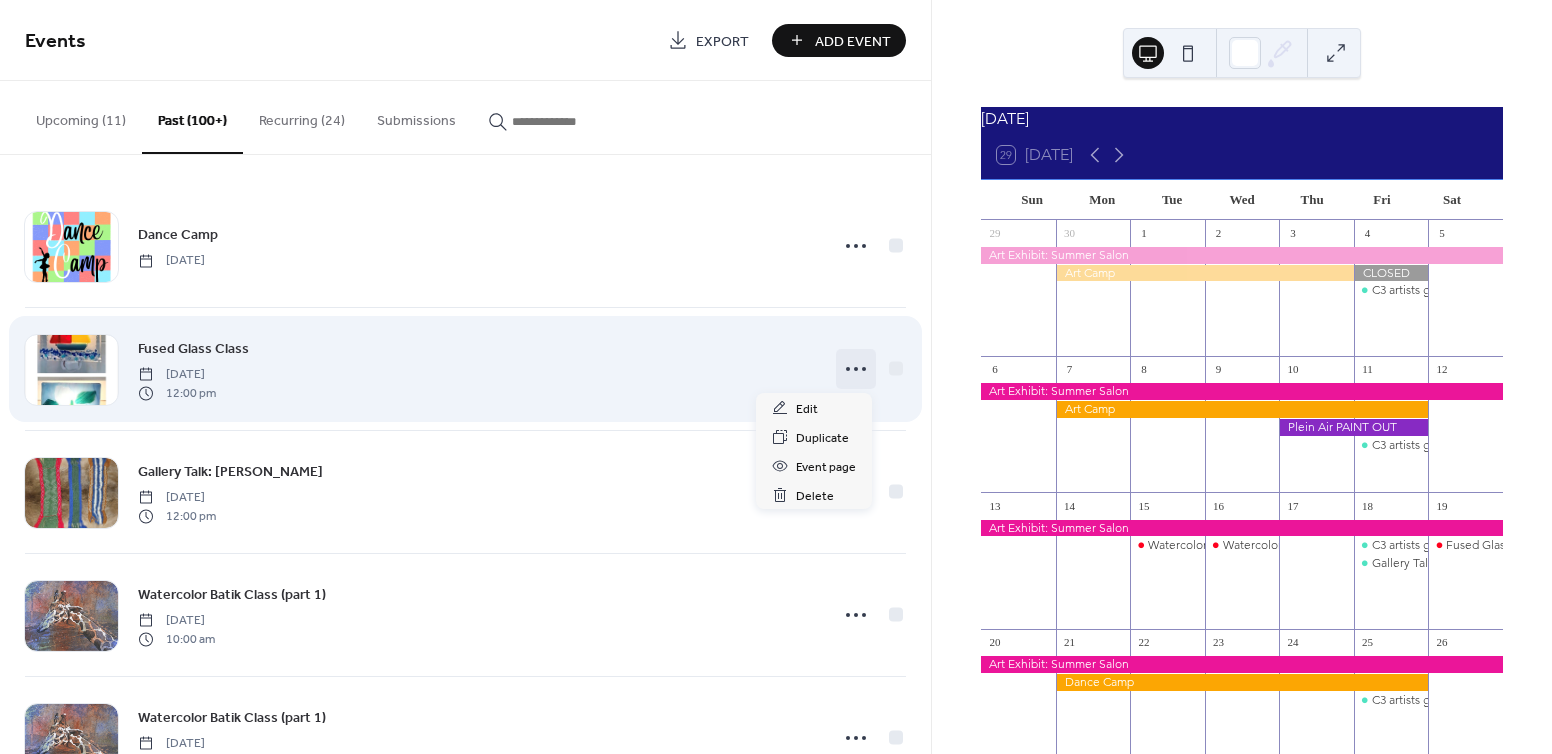 click 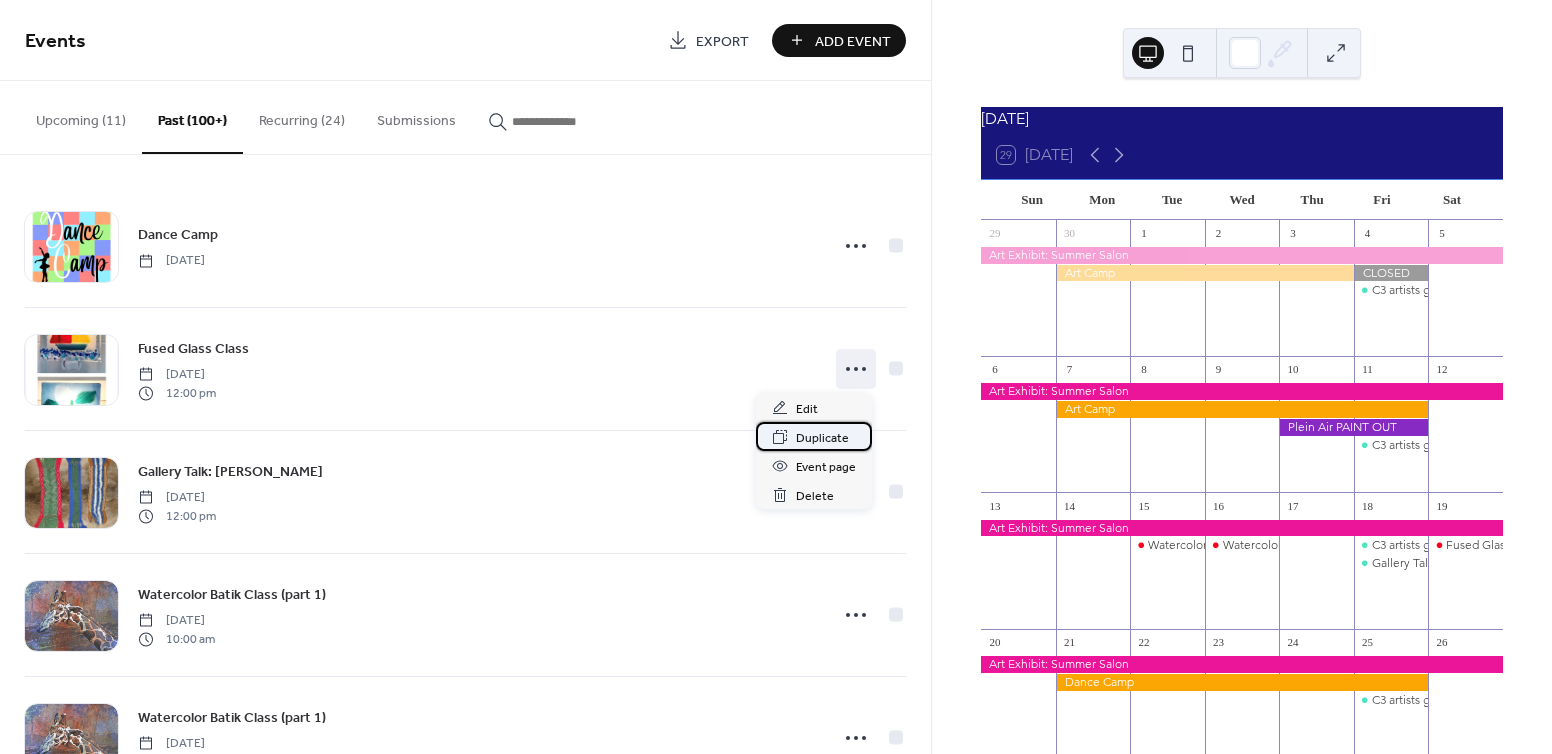 click on "Duplicate" at bounding box center [822, 438] 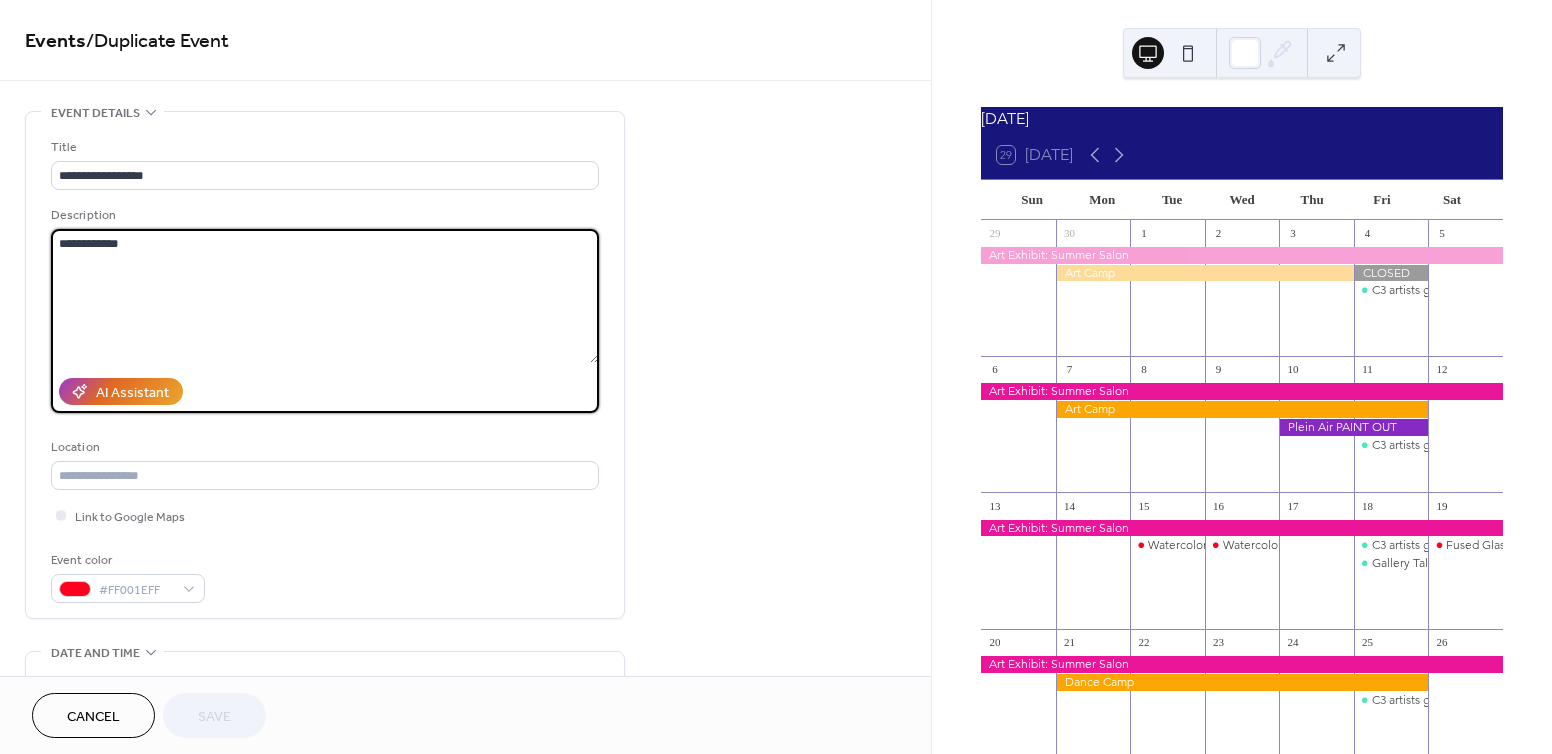 drag, startPoint x: 132, startPoint y: 245, endPoint x: 30, endPoint y: 241, distance: 102.0784 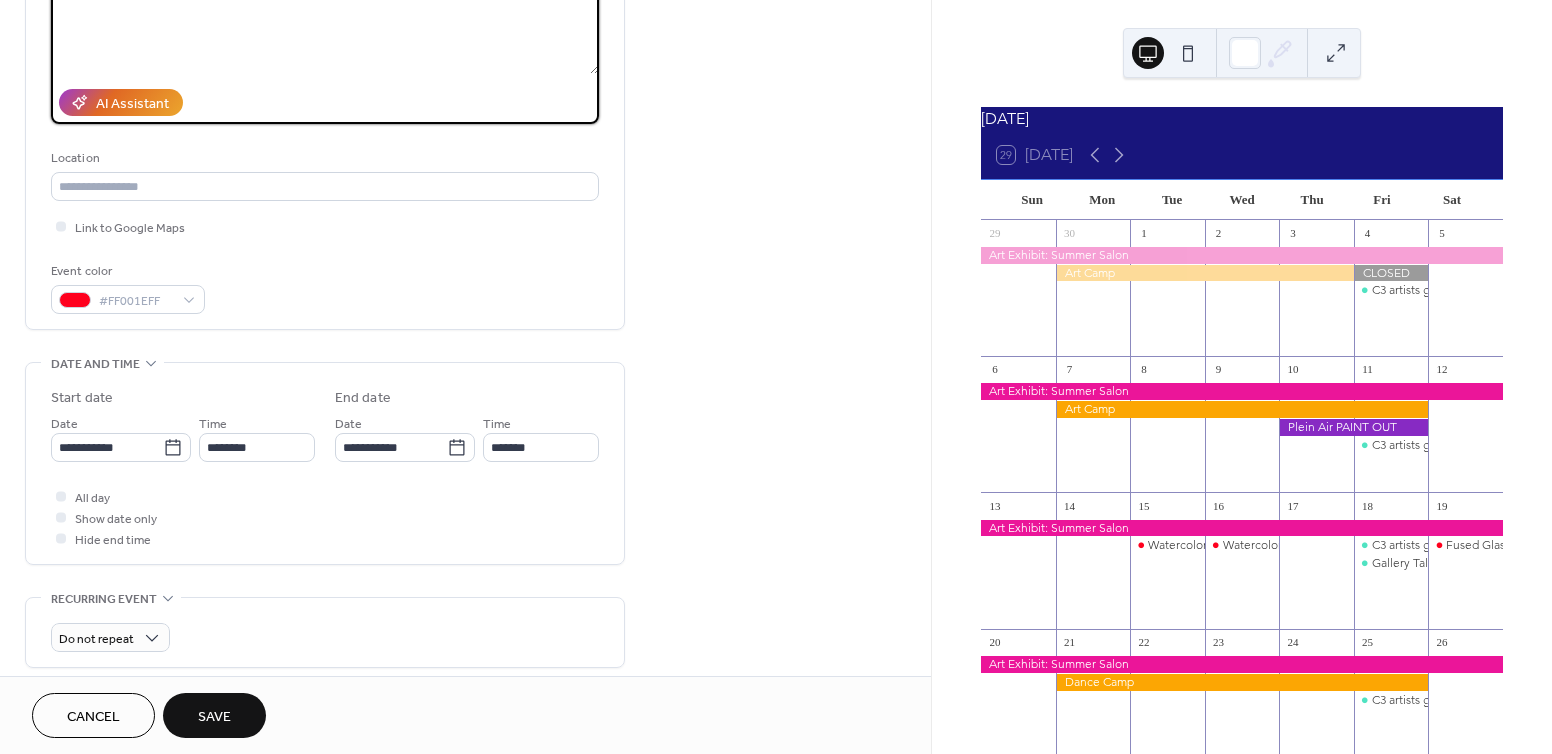 scroll, scrollTop: 300, scrollLeft: 0, axis: vertical 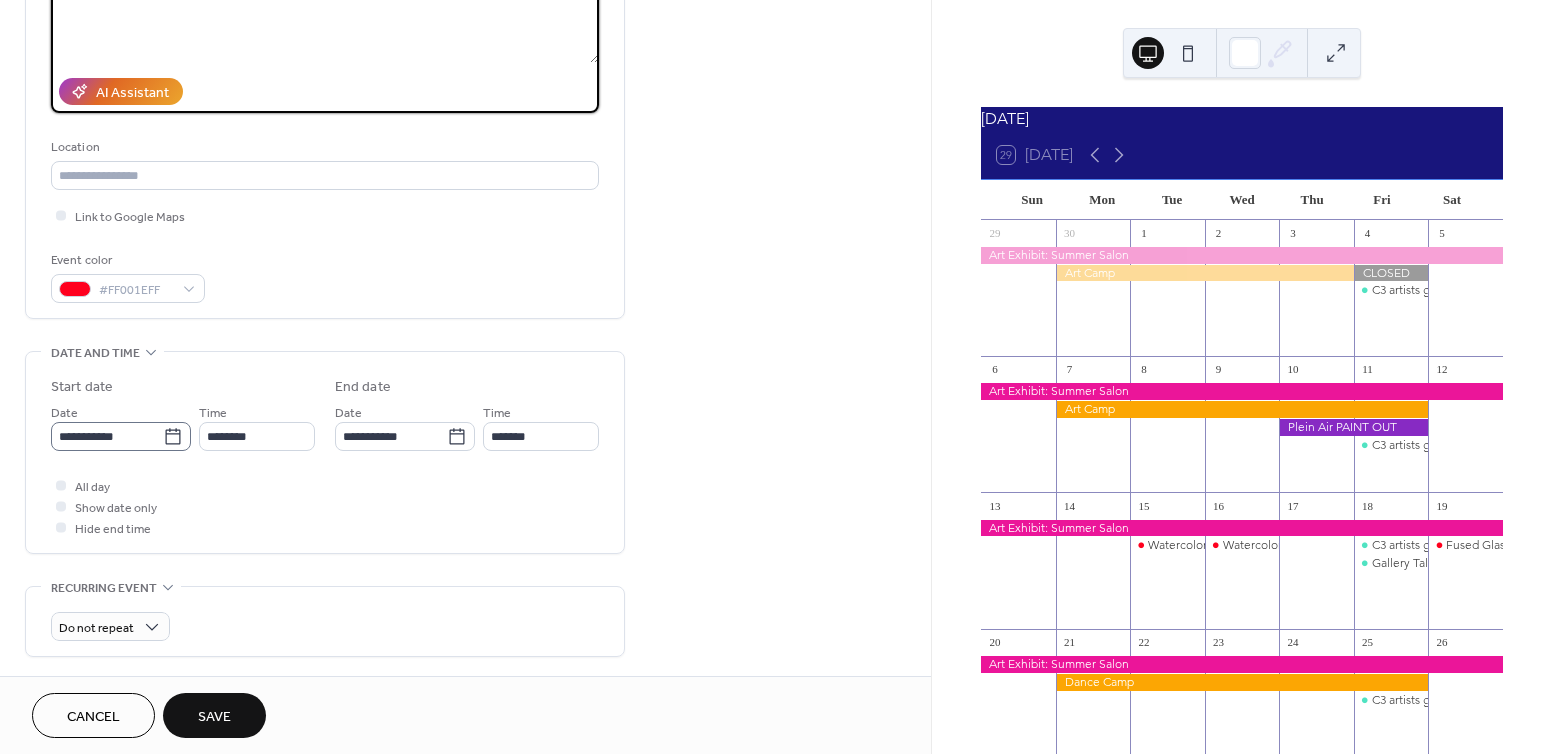 type on "**********" 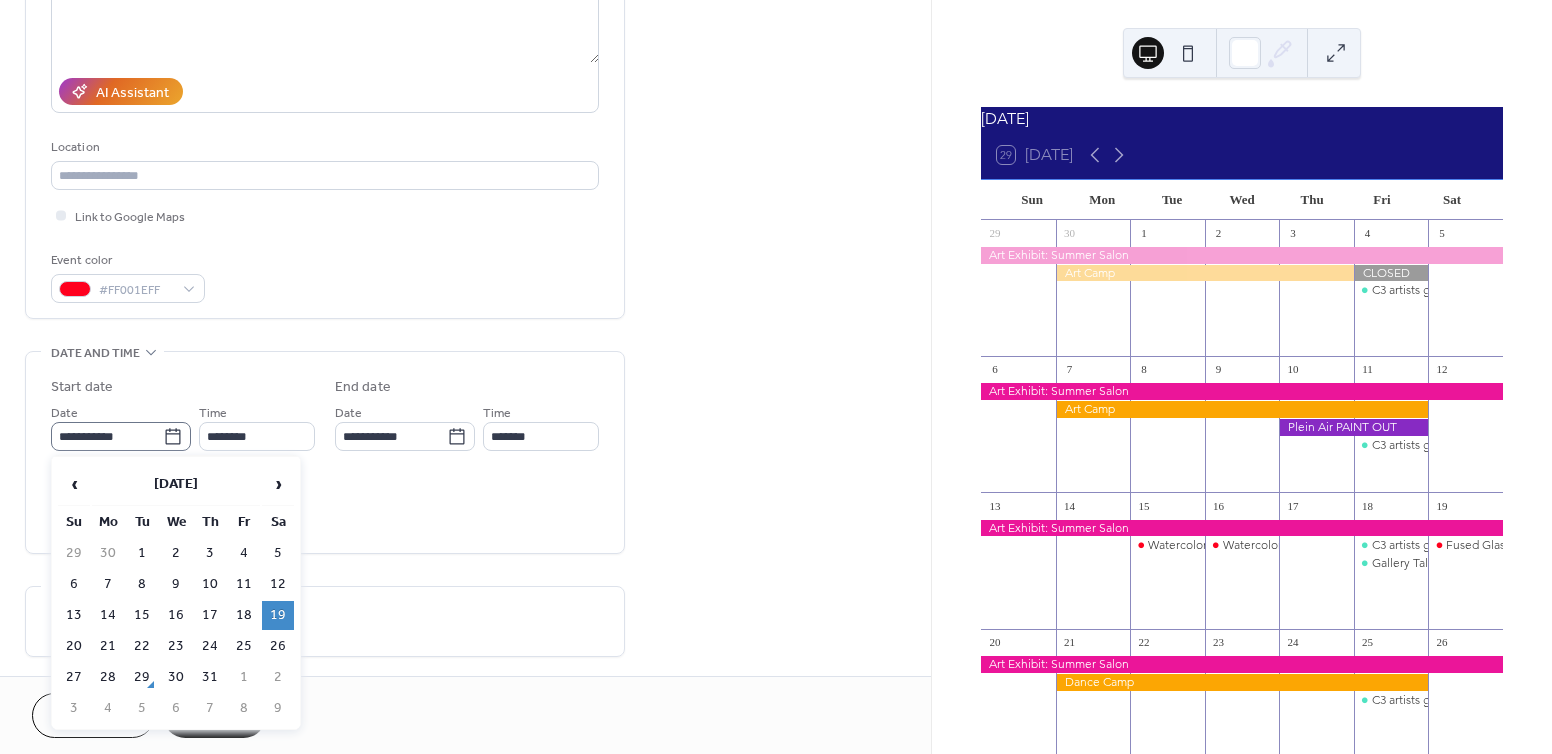 click 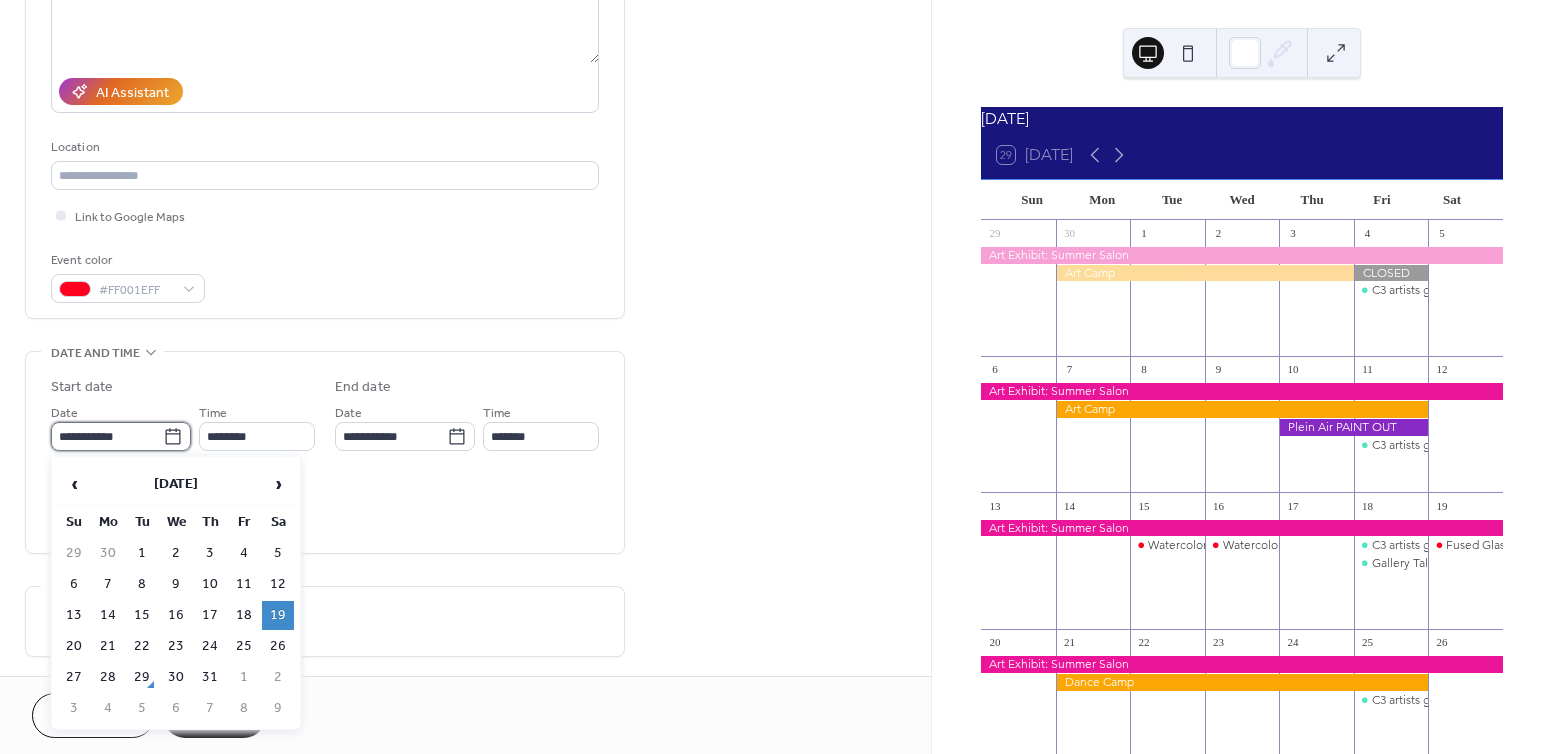 click on "**********" at bounding box center [107, 436] 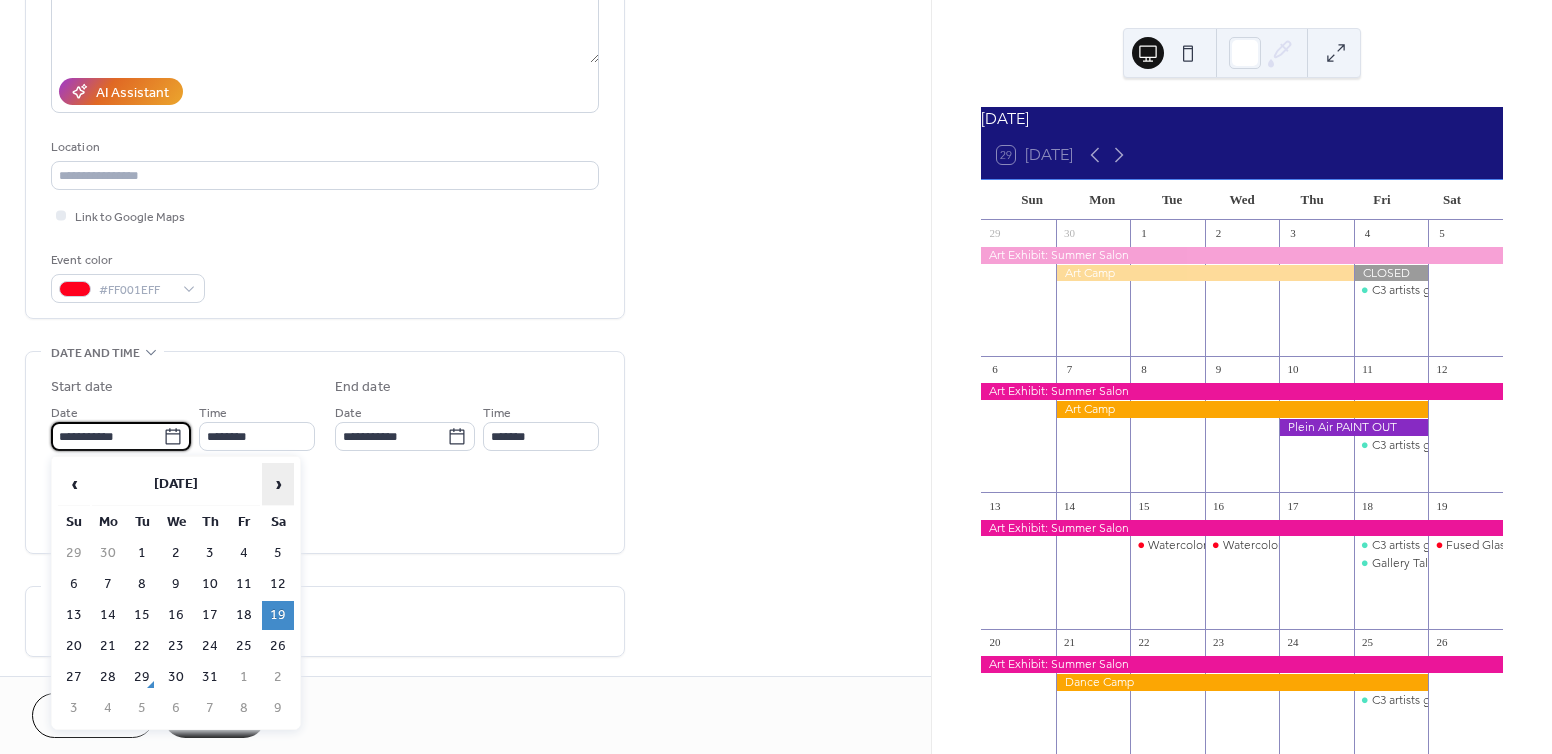click on "›" at bounding box center (278, 484) 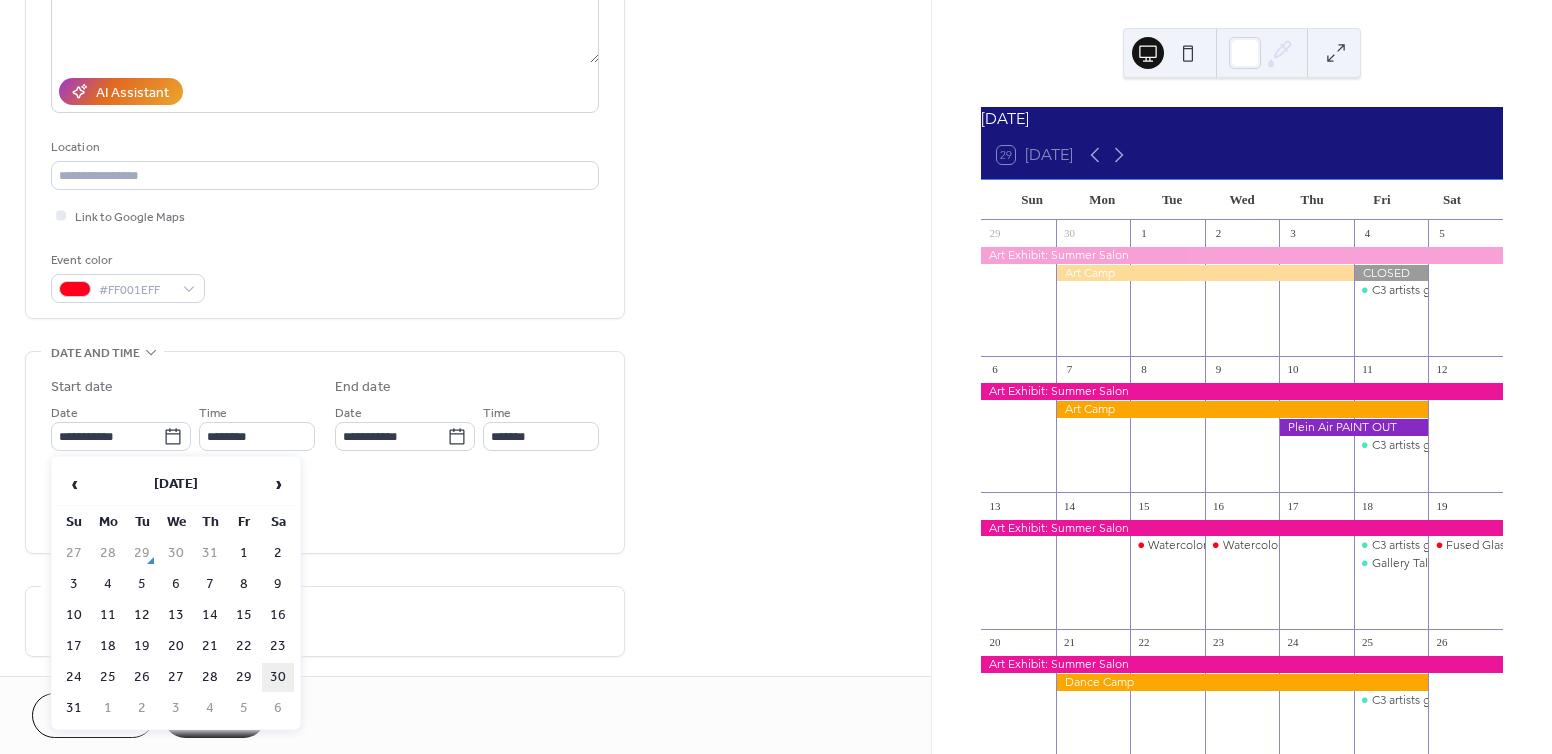 click on "30" at bounding box center [278, 677] 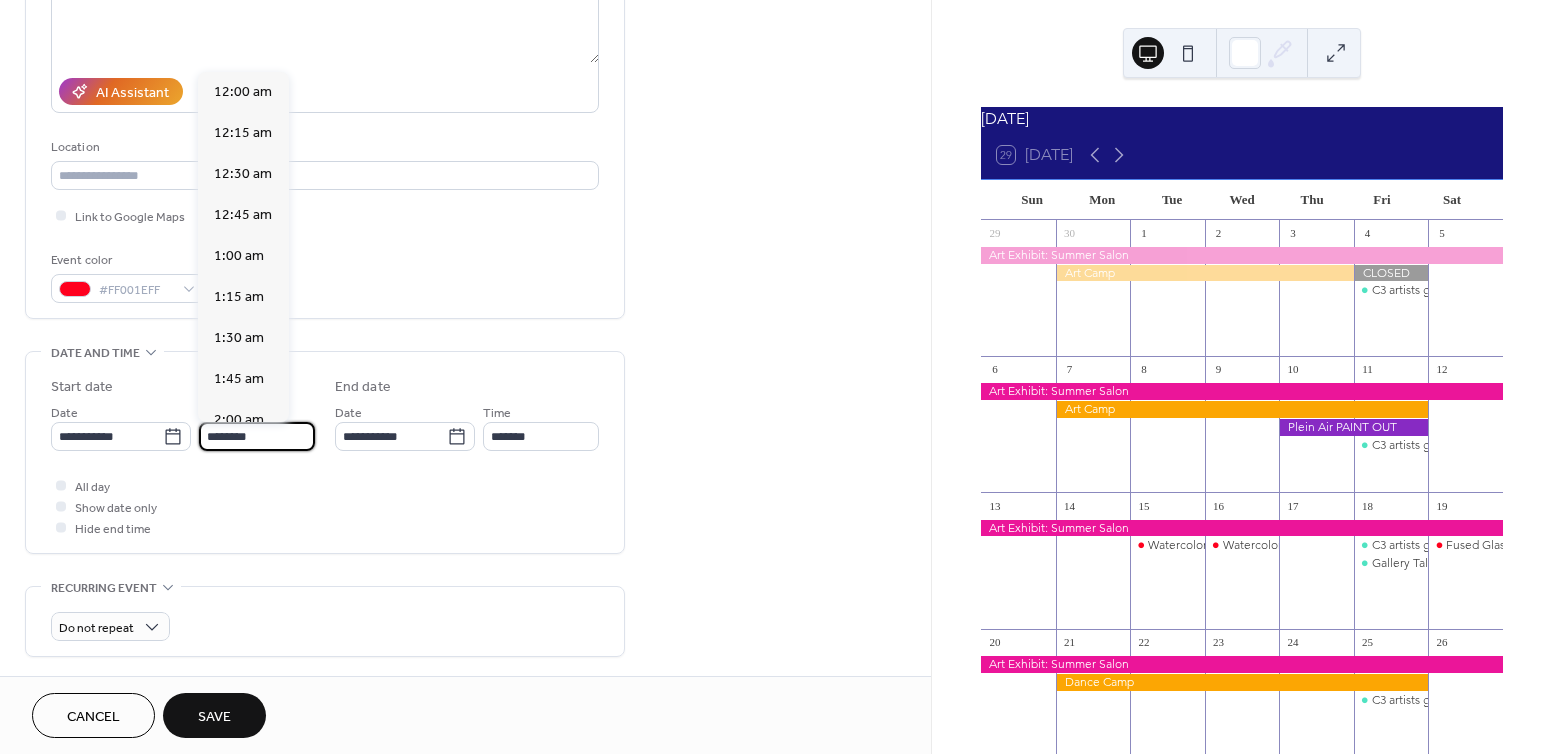 click on "********" at bounding box center (257, 436) 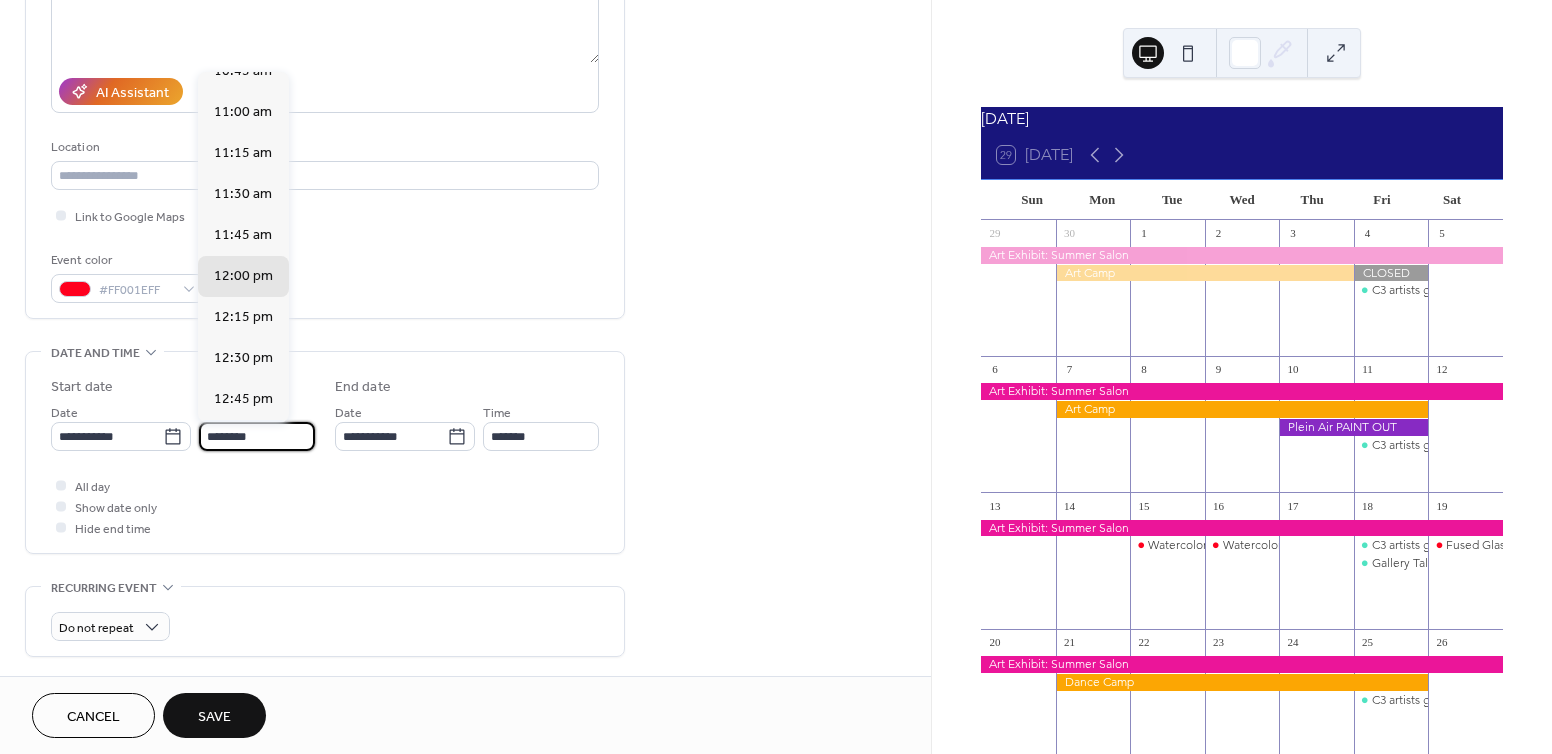 scroll, scrollTop: 1768, scrollLeft: 0, axis: vertical 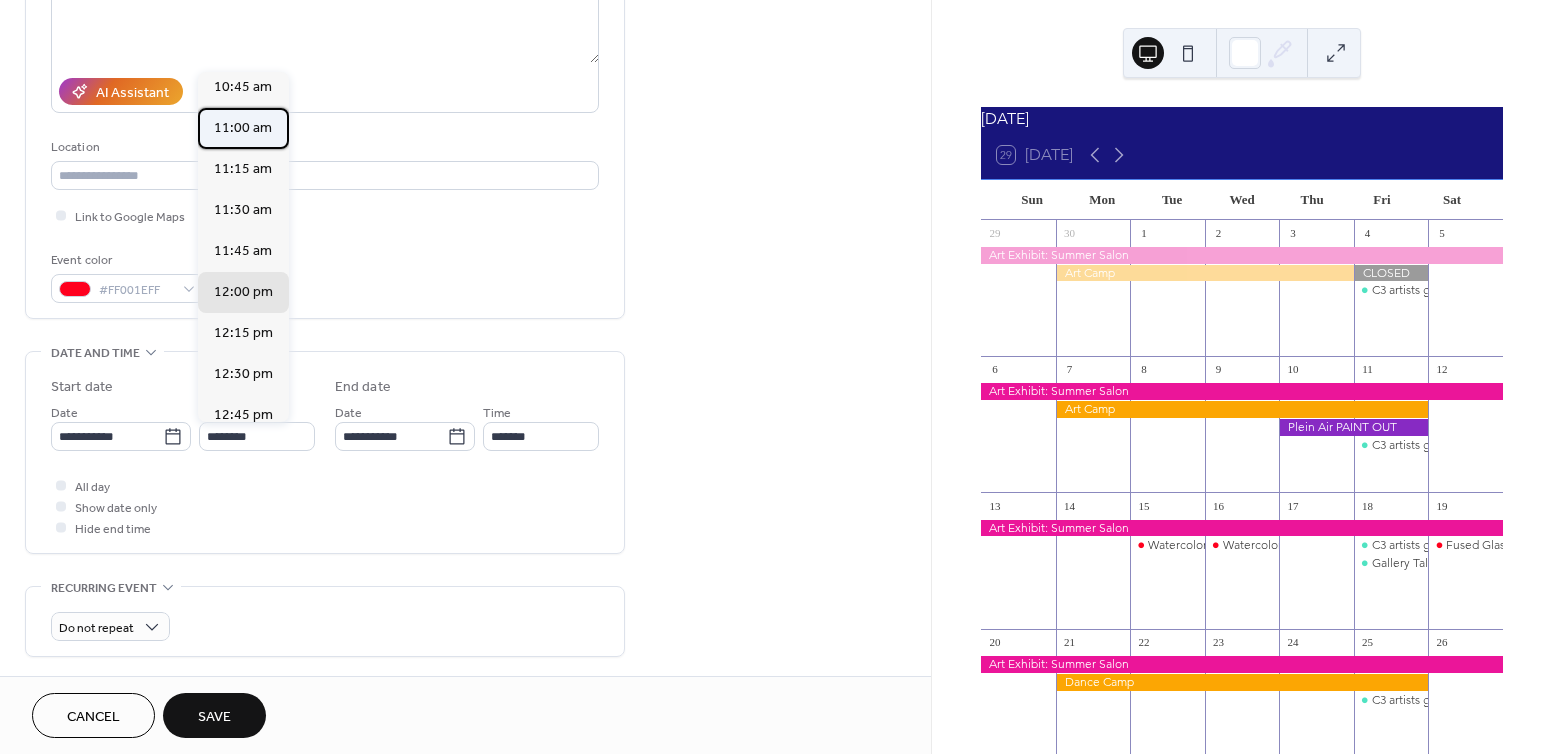 click on "11:00 am" at bounding box center [243, 128] 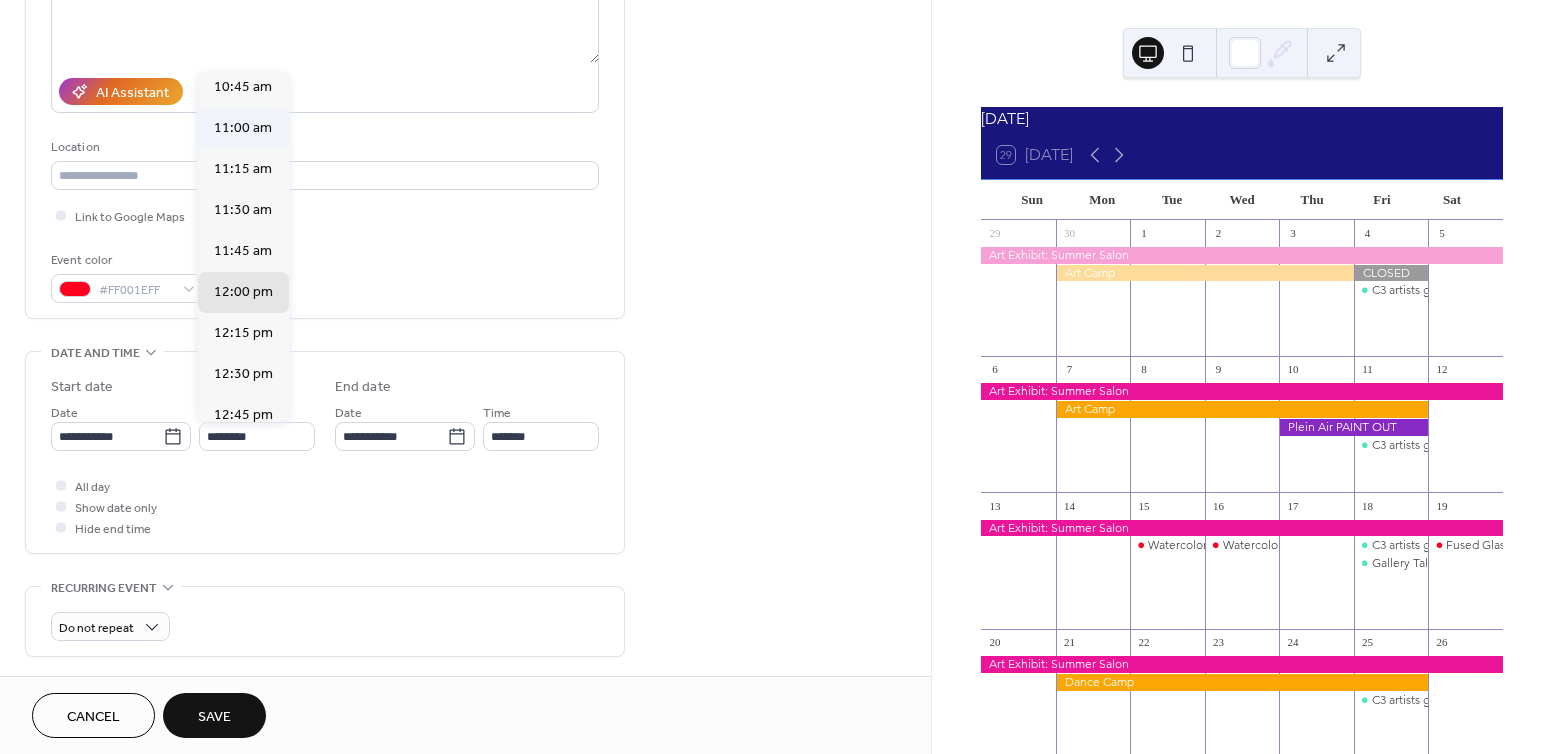 type on "********" 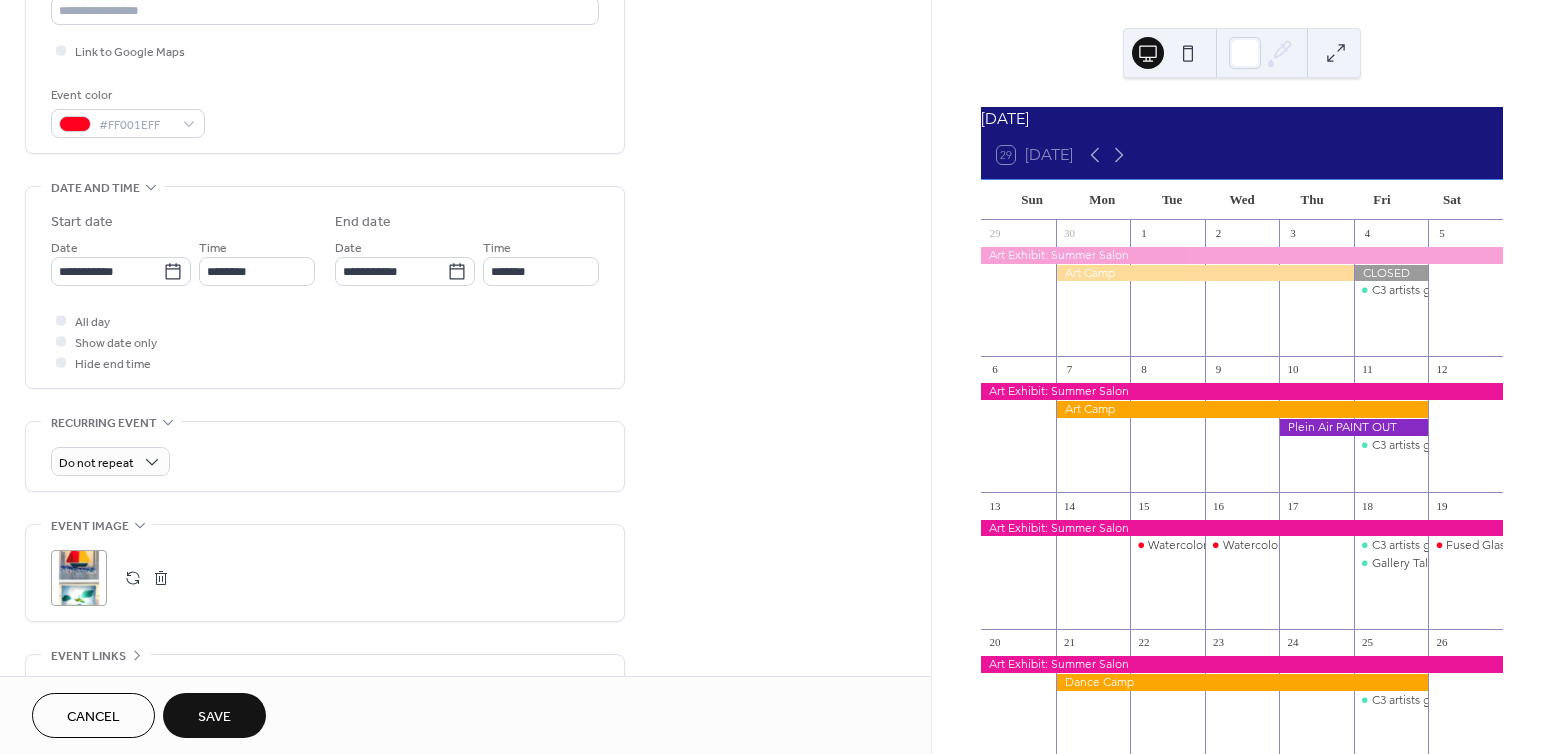 scroll, scrollTop: 500, scrollLeft: 0, axis: vertical 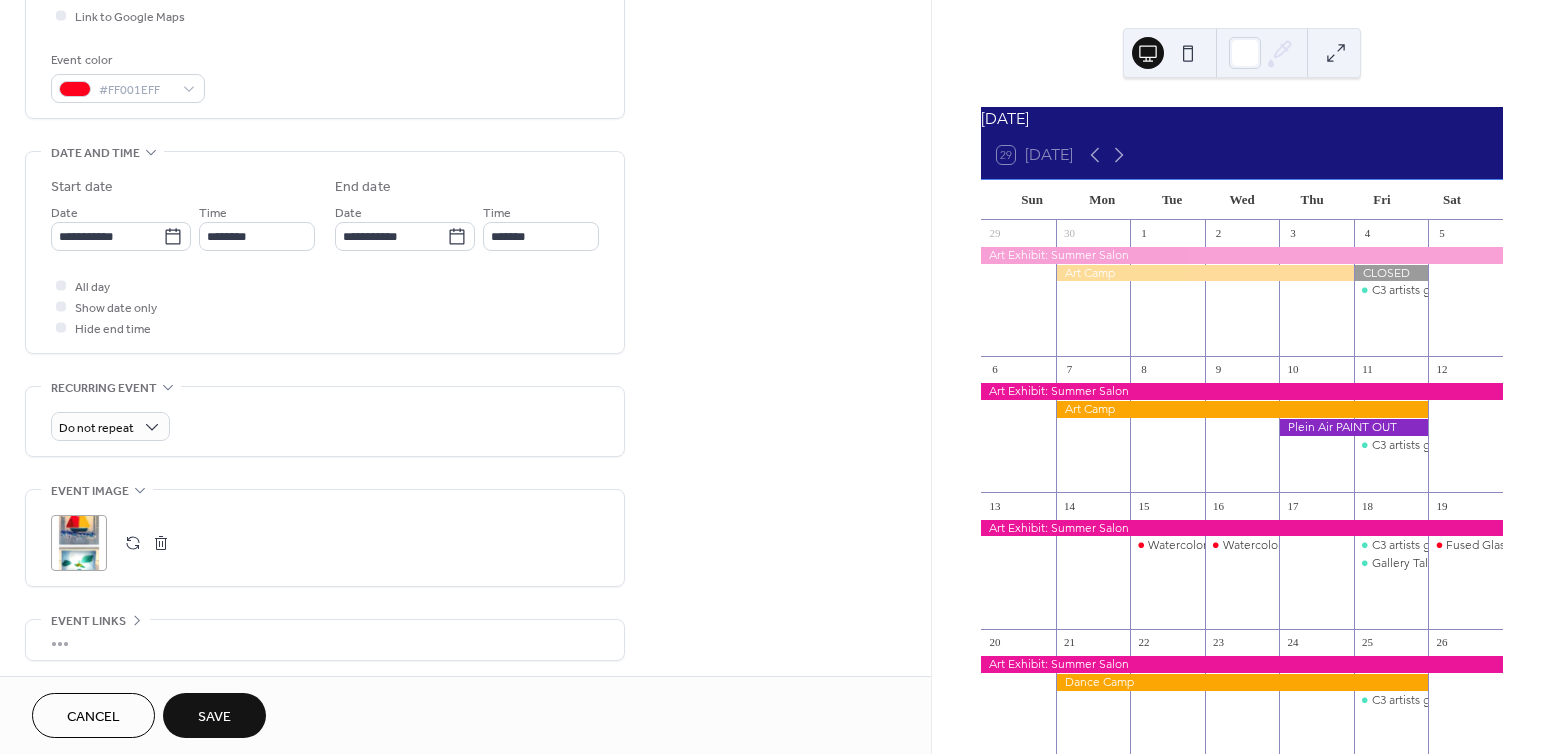 click on ";" at bounding box center [79, 543] 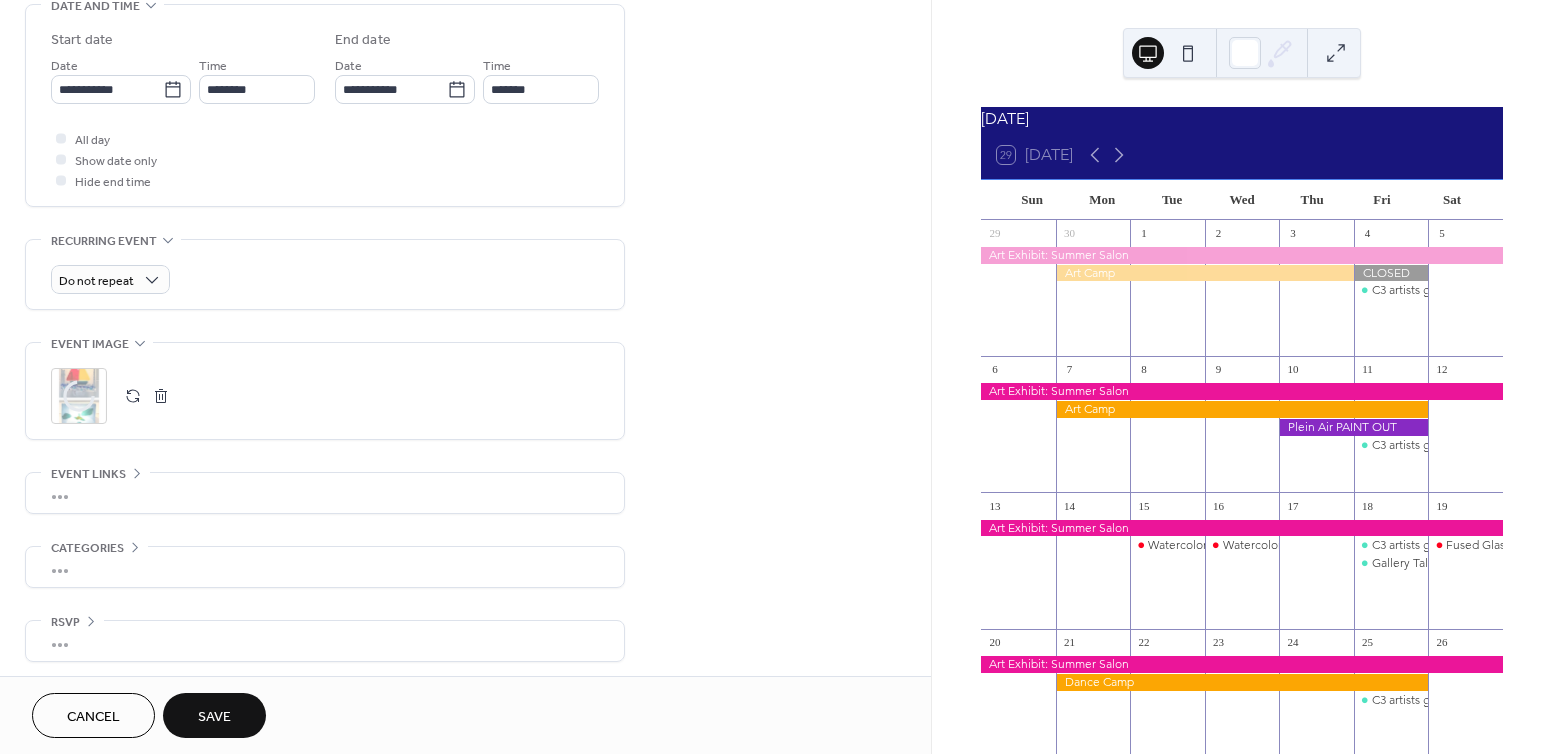 scroll, scrollTop: 653, scrollLeft: 0, axis: vertical 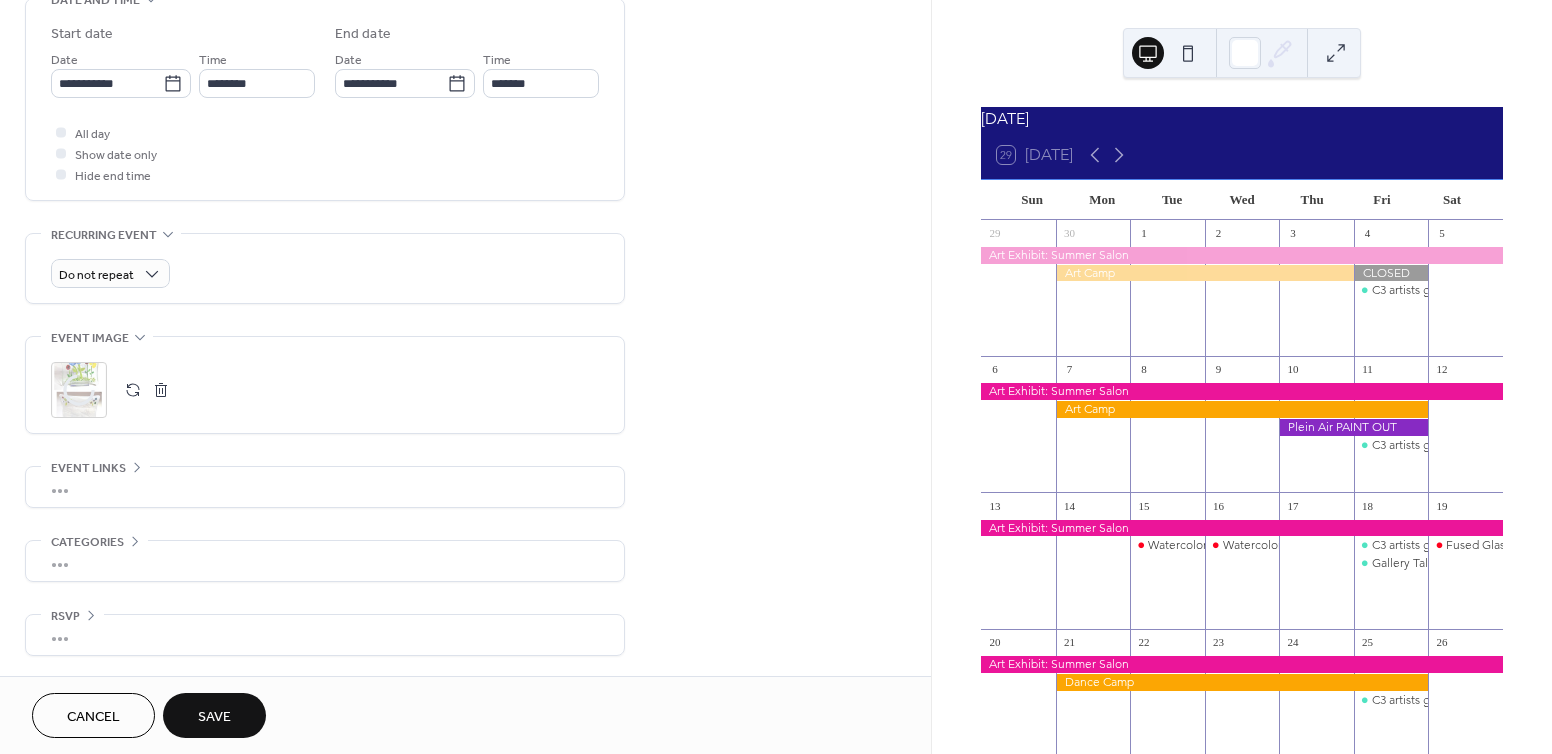 click on "•••" at bounding box center (325, 487) 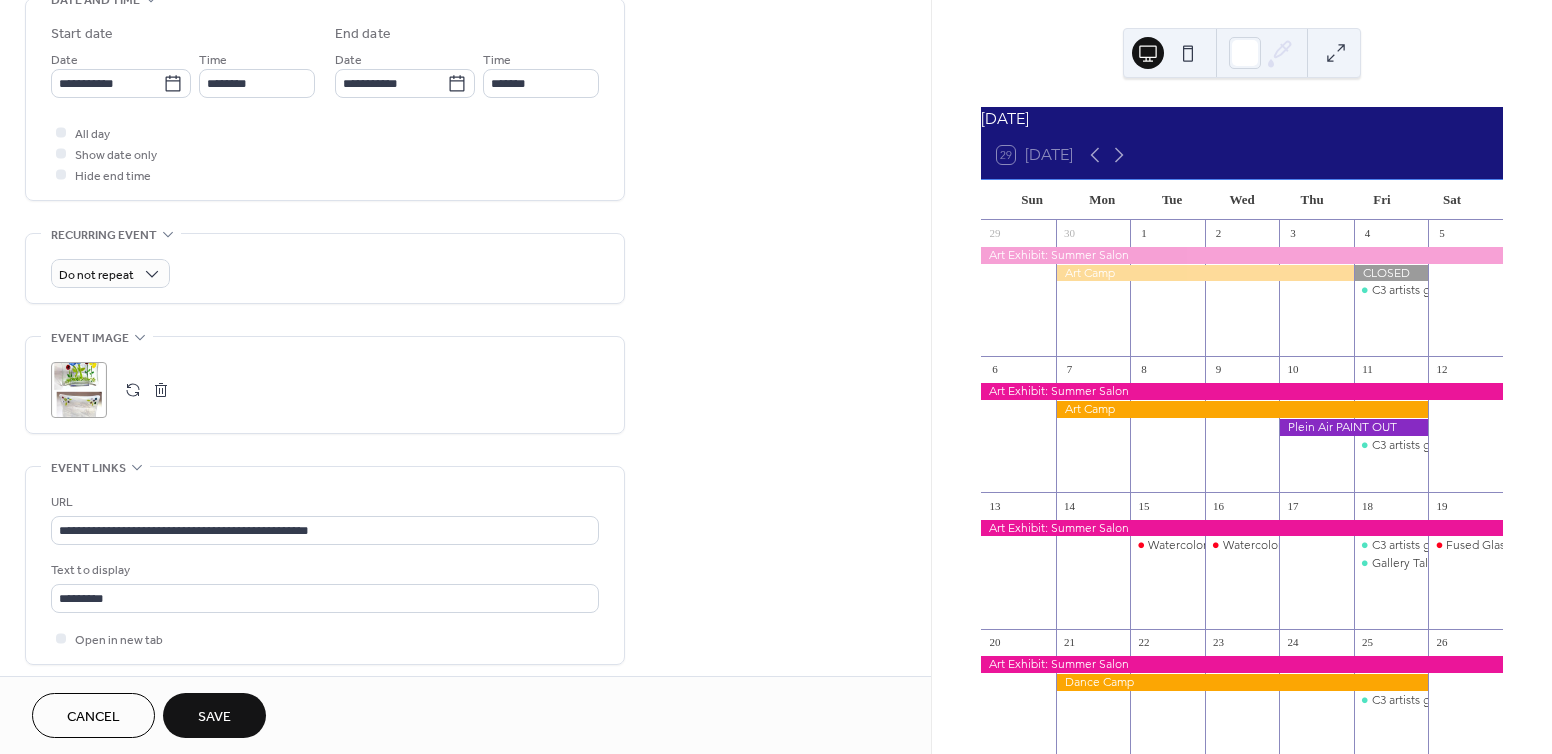 scroll, scrollTop: 0, scrollLeft: 0, axis: both 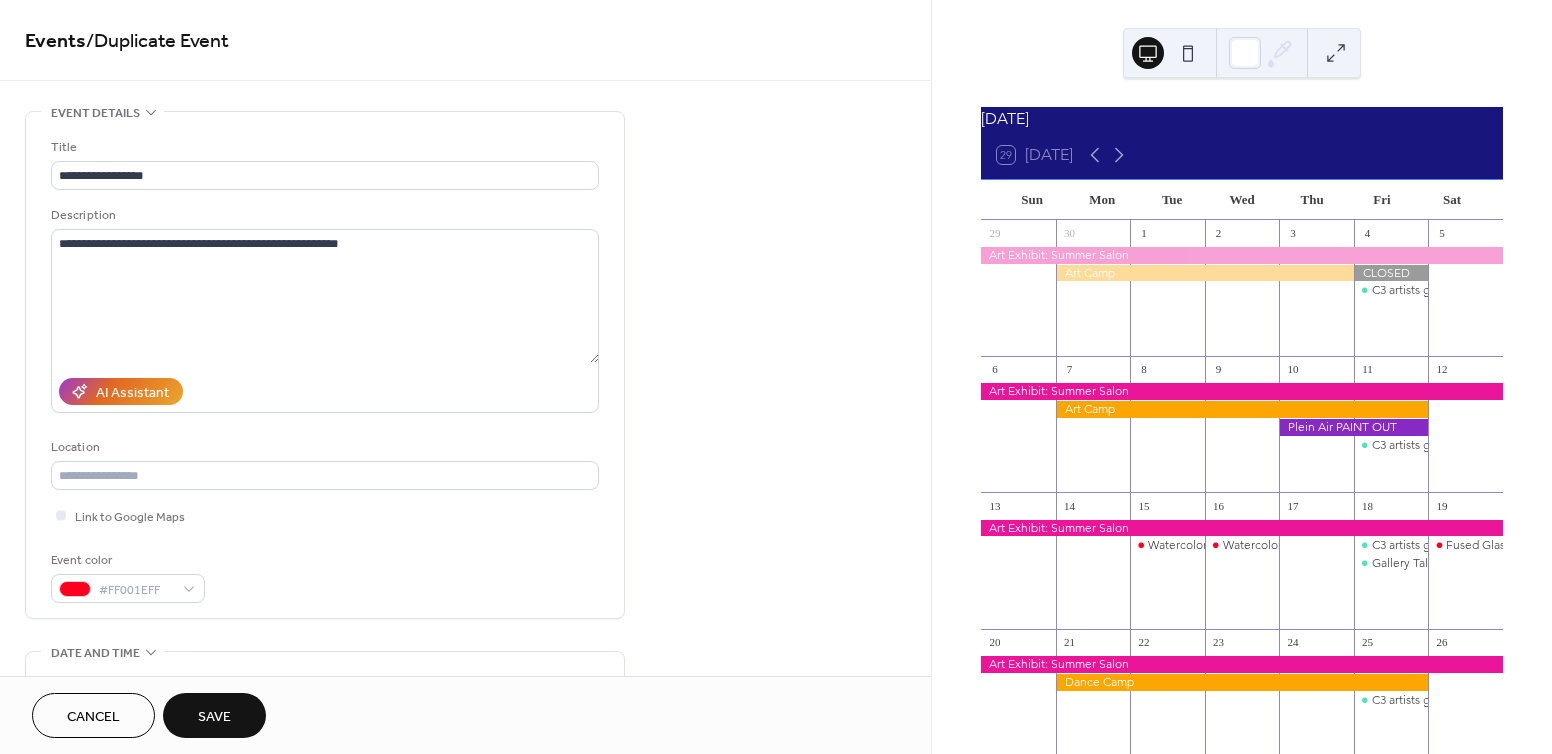 click on "Save" at bounding box center [214, 715] 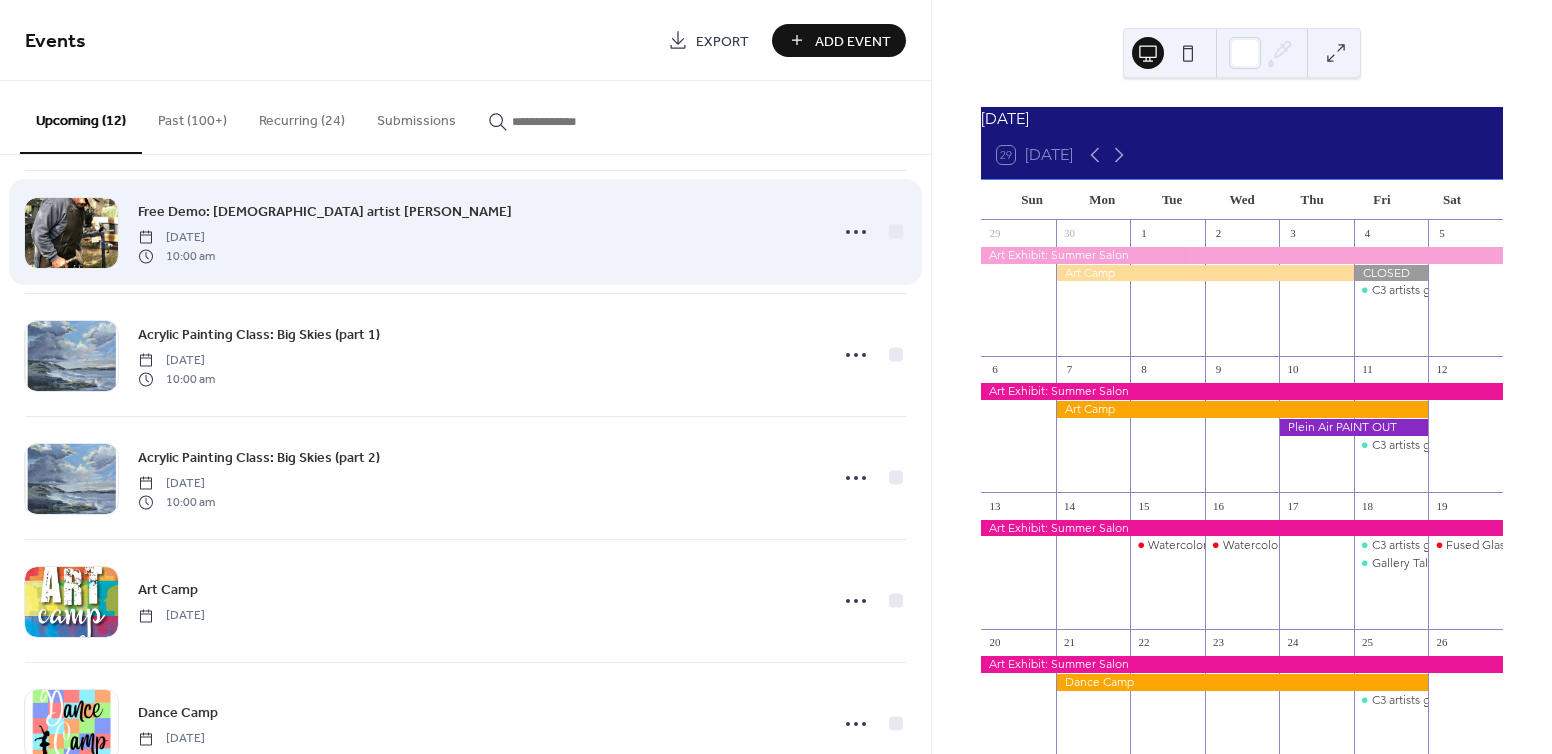 scroll, scrollTop: 436, scrollLeft: 0, axis: vertical 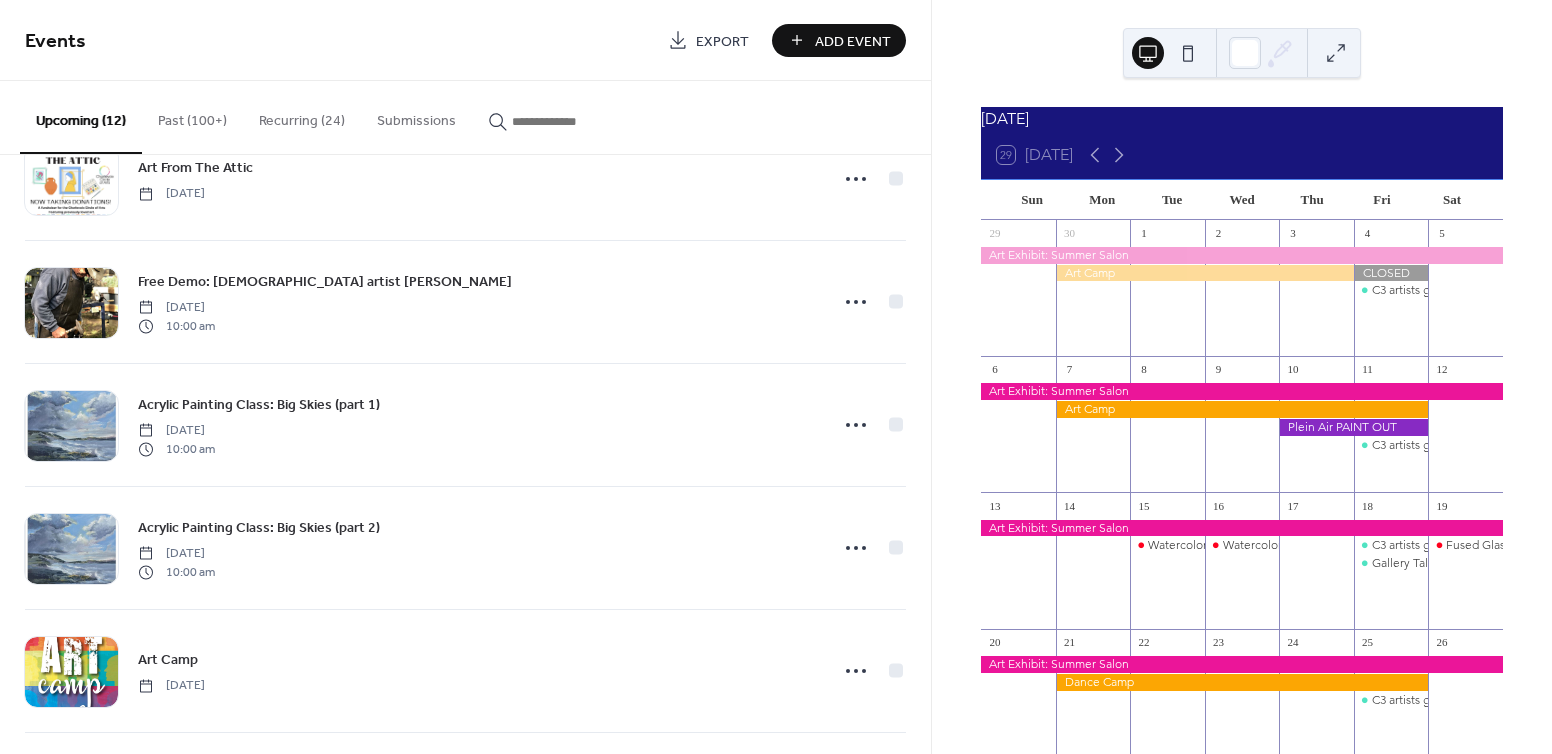click on "Past (100+)" at bounding box center [192, 116] 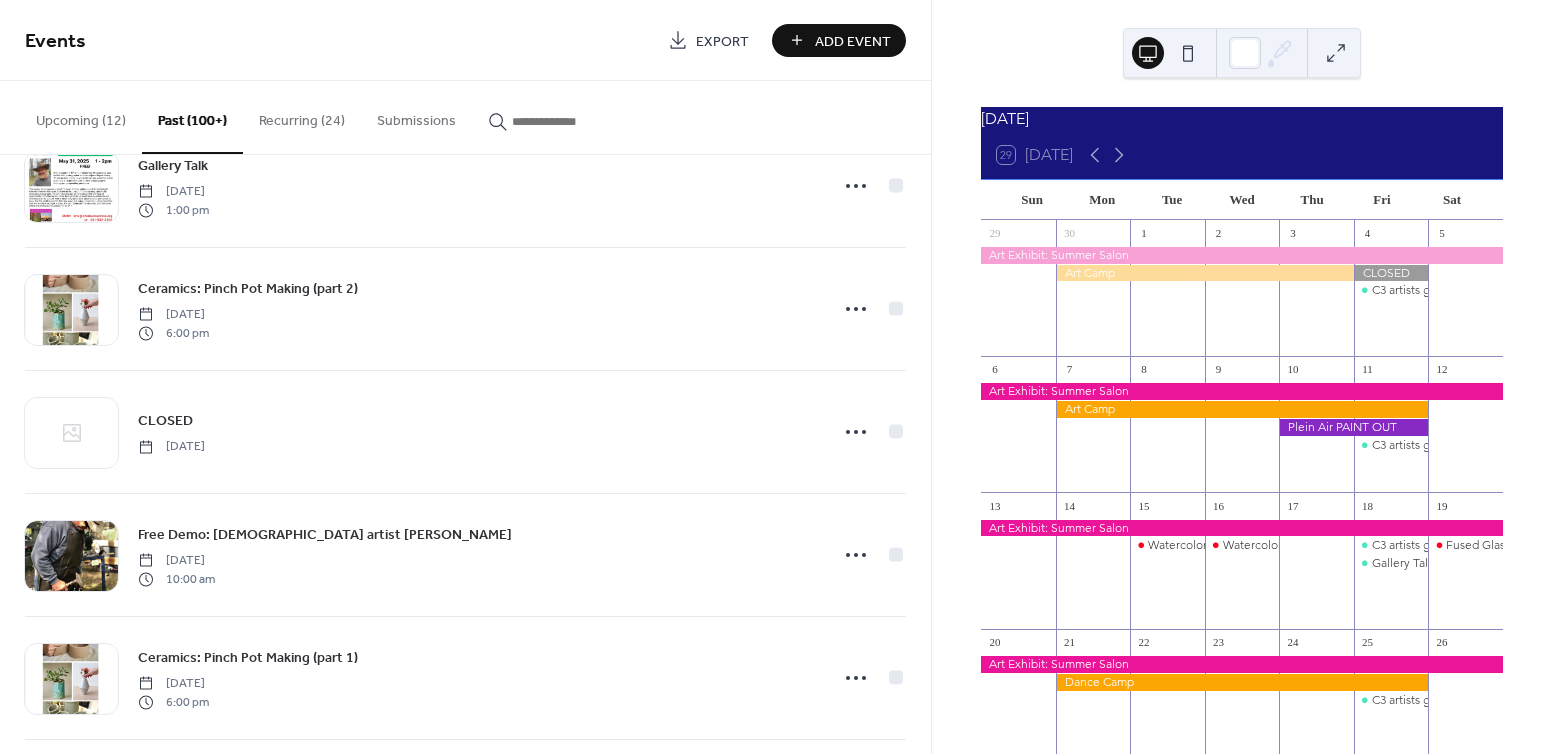 scroll, scrollTop: 2300, scrollLeft: 0, axis: vertical 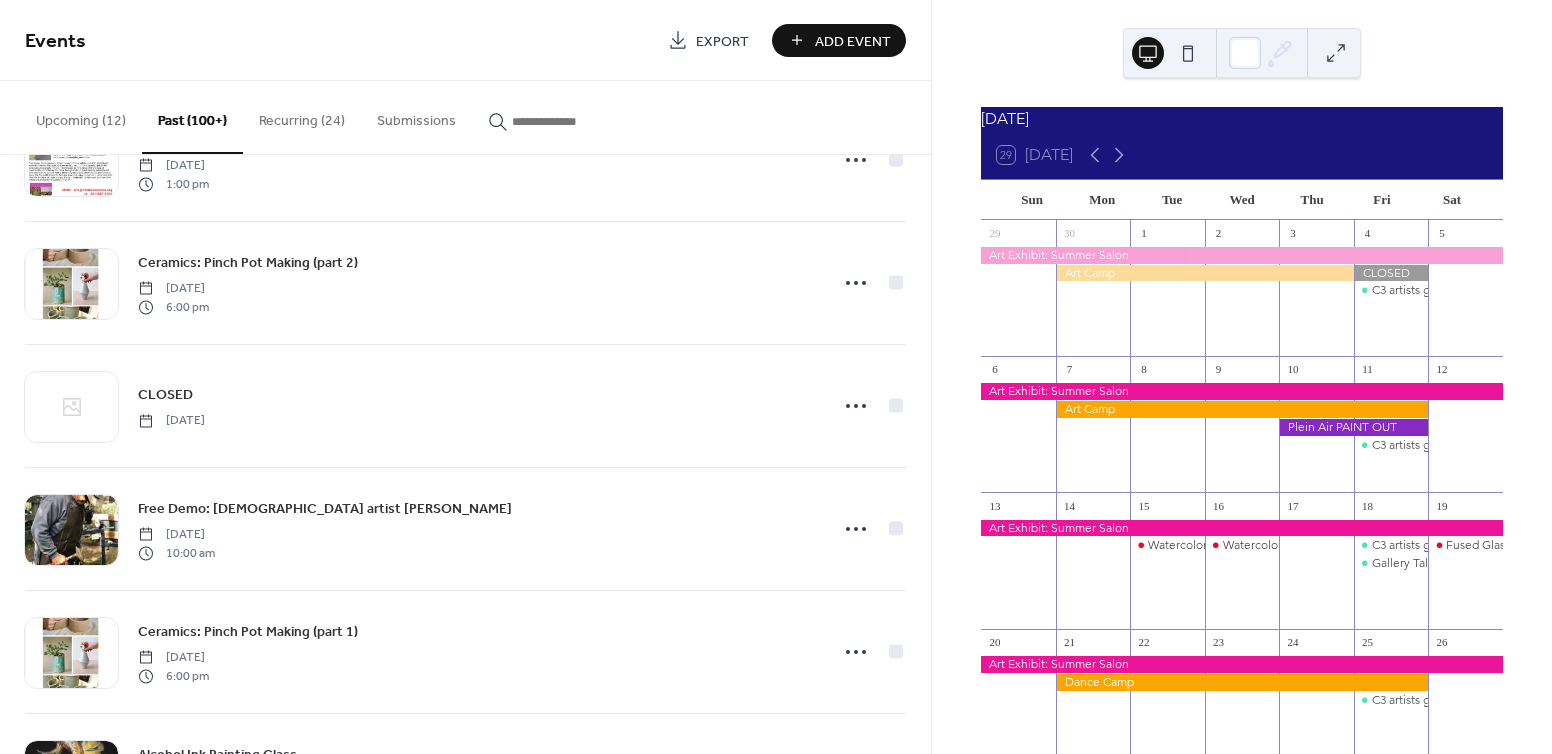 click on "Recurring (24)" at bounding box center [302, 116] 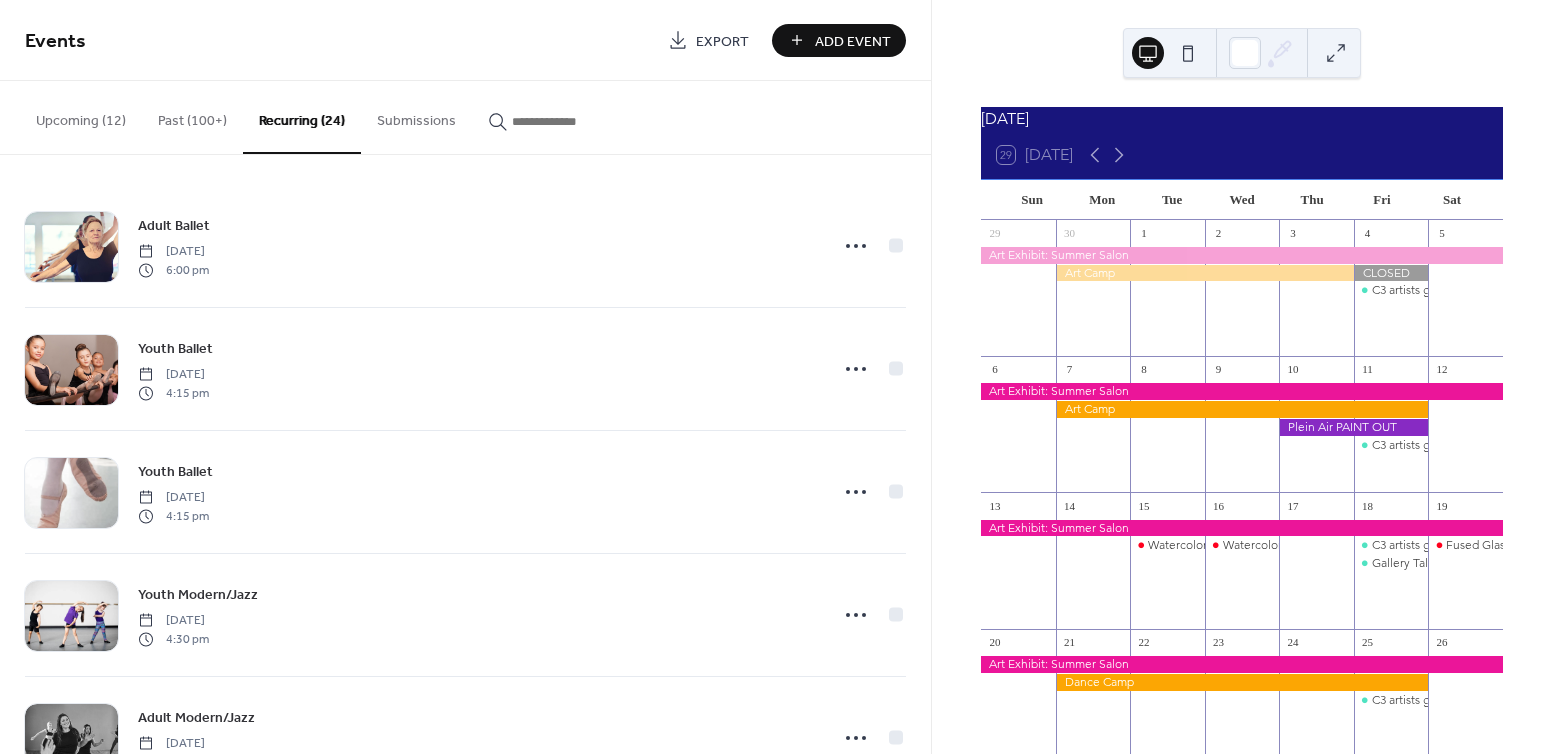 click on "Upcoming (12)" at bounding box center (81, 116) 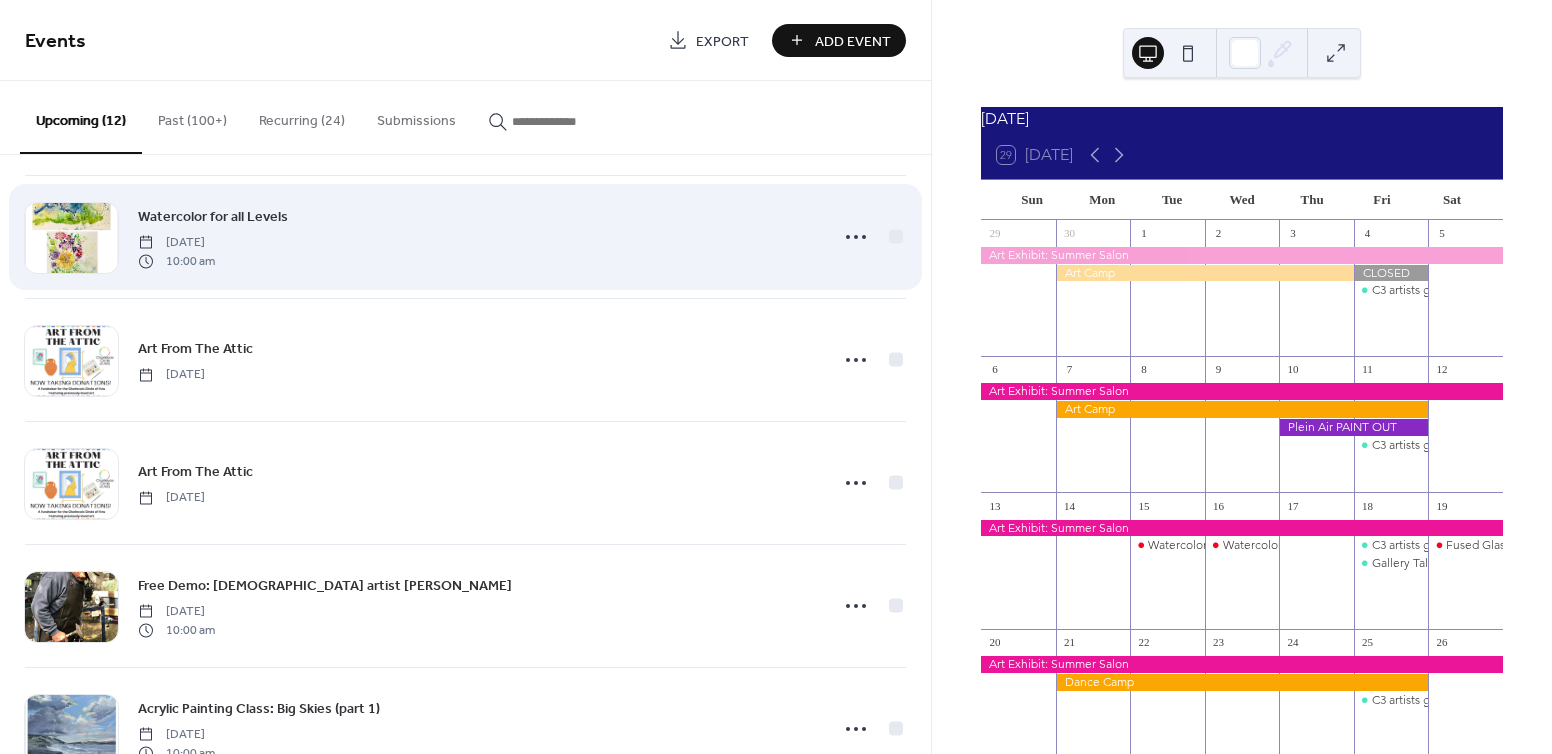 scroll, scrollTop: 0, scrollLeft: 0, axis: both 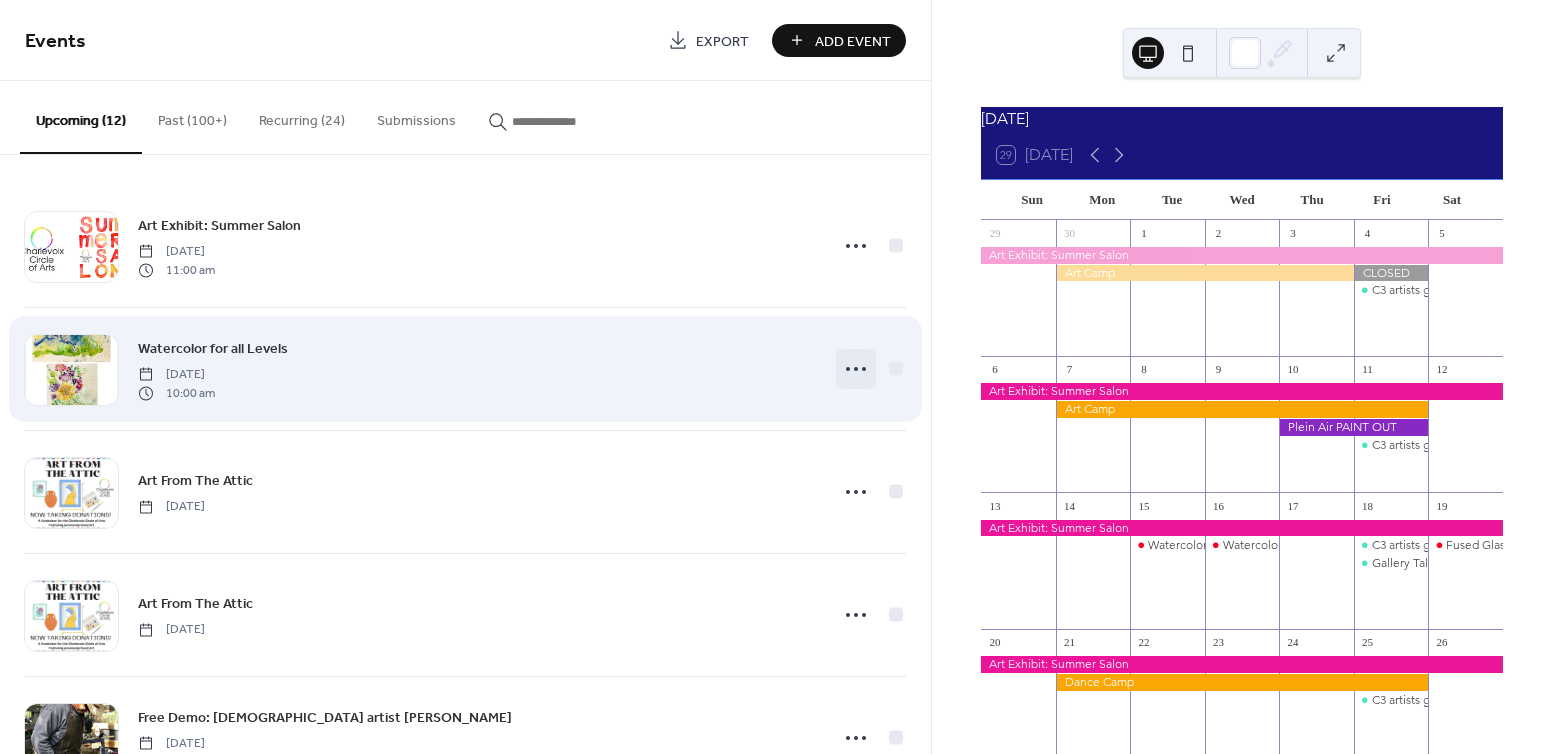 click 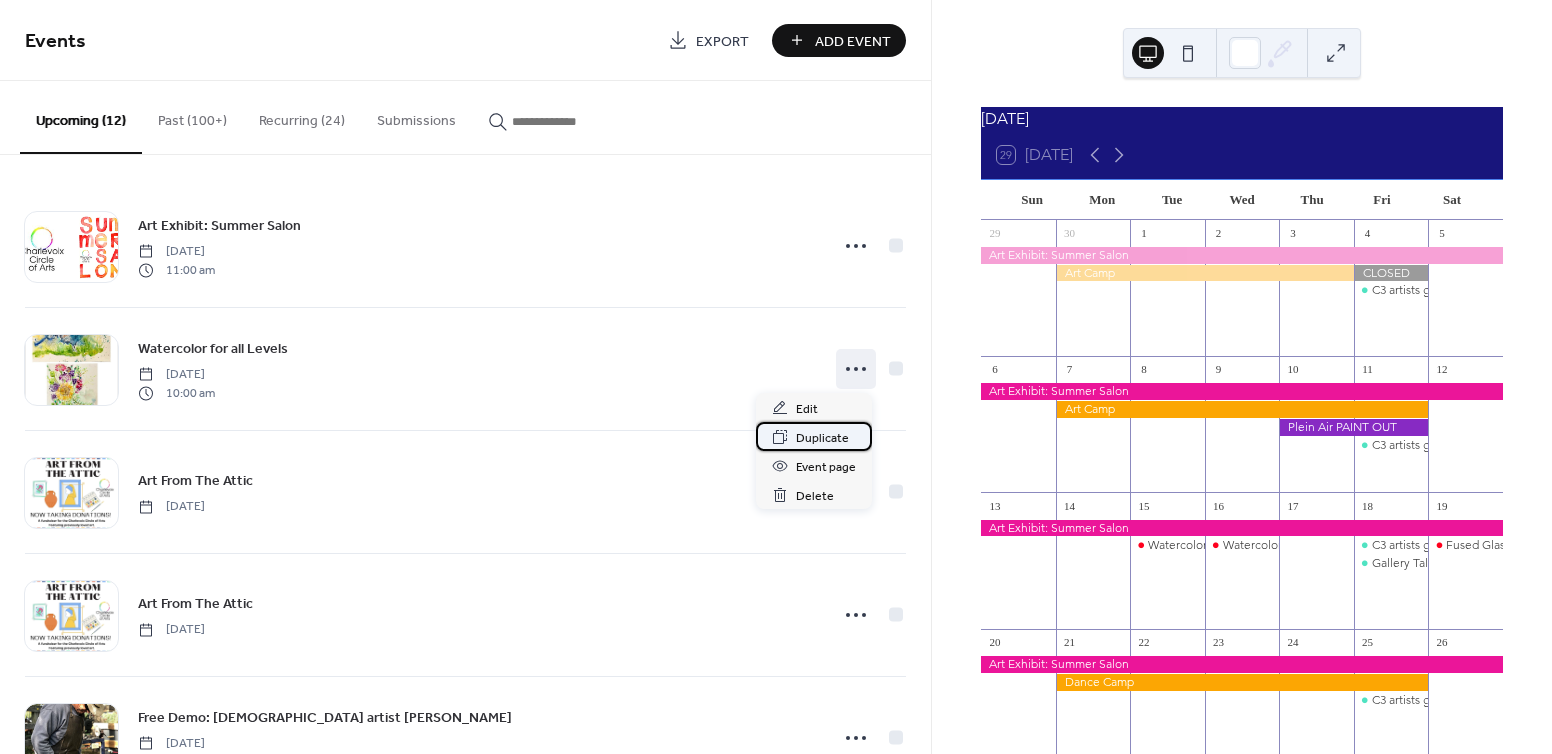 click on "Duplicate" at bounding box center [814, 436] 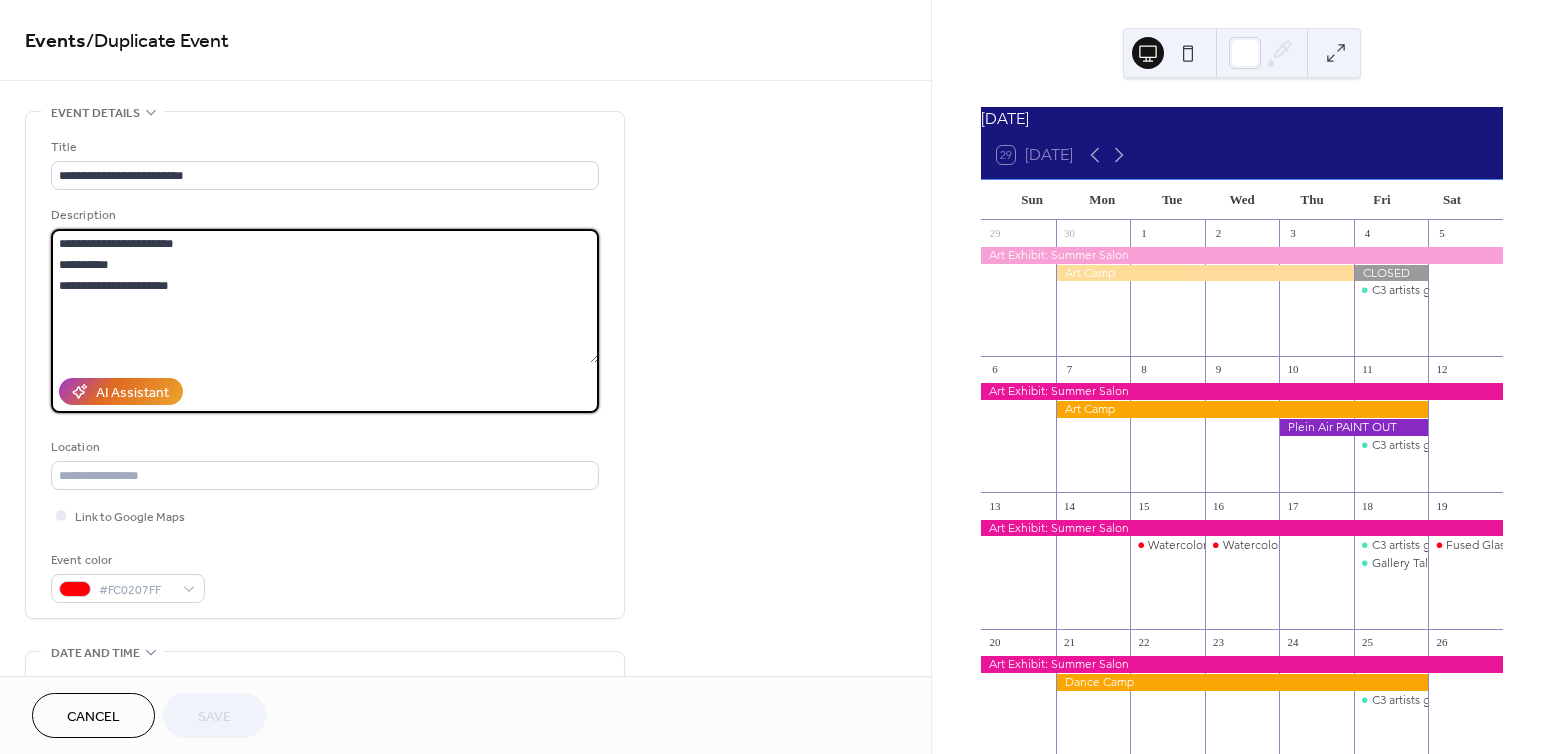 click on "**********" at bounding box center (325, 296) 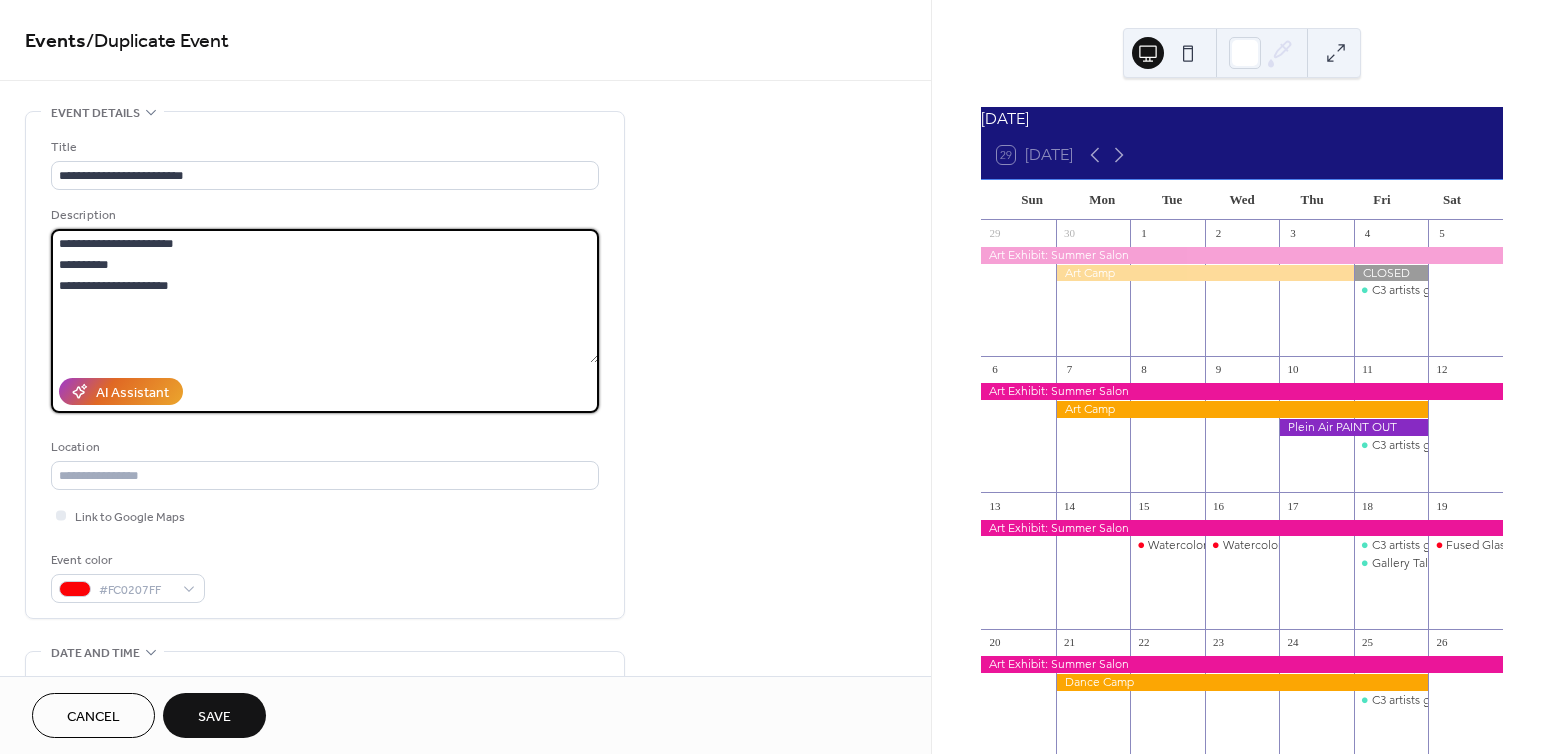 drag, startPoint x: 154, startPoint y: 238, endPoint x: 113, endPoint y: 234, distance: 41.19466 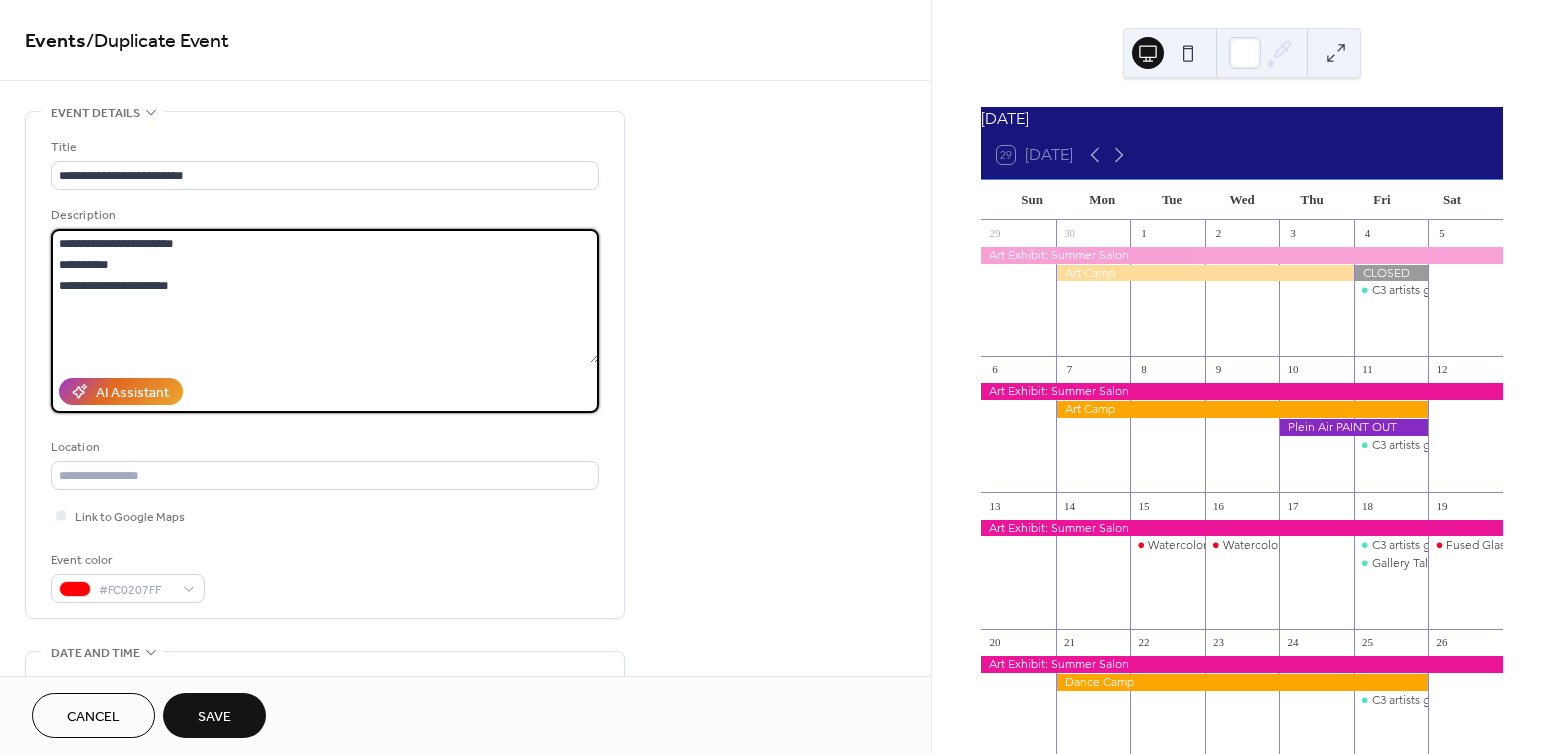 click on "**********" at bounding box center (325, 296) 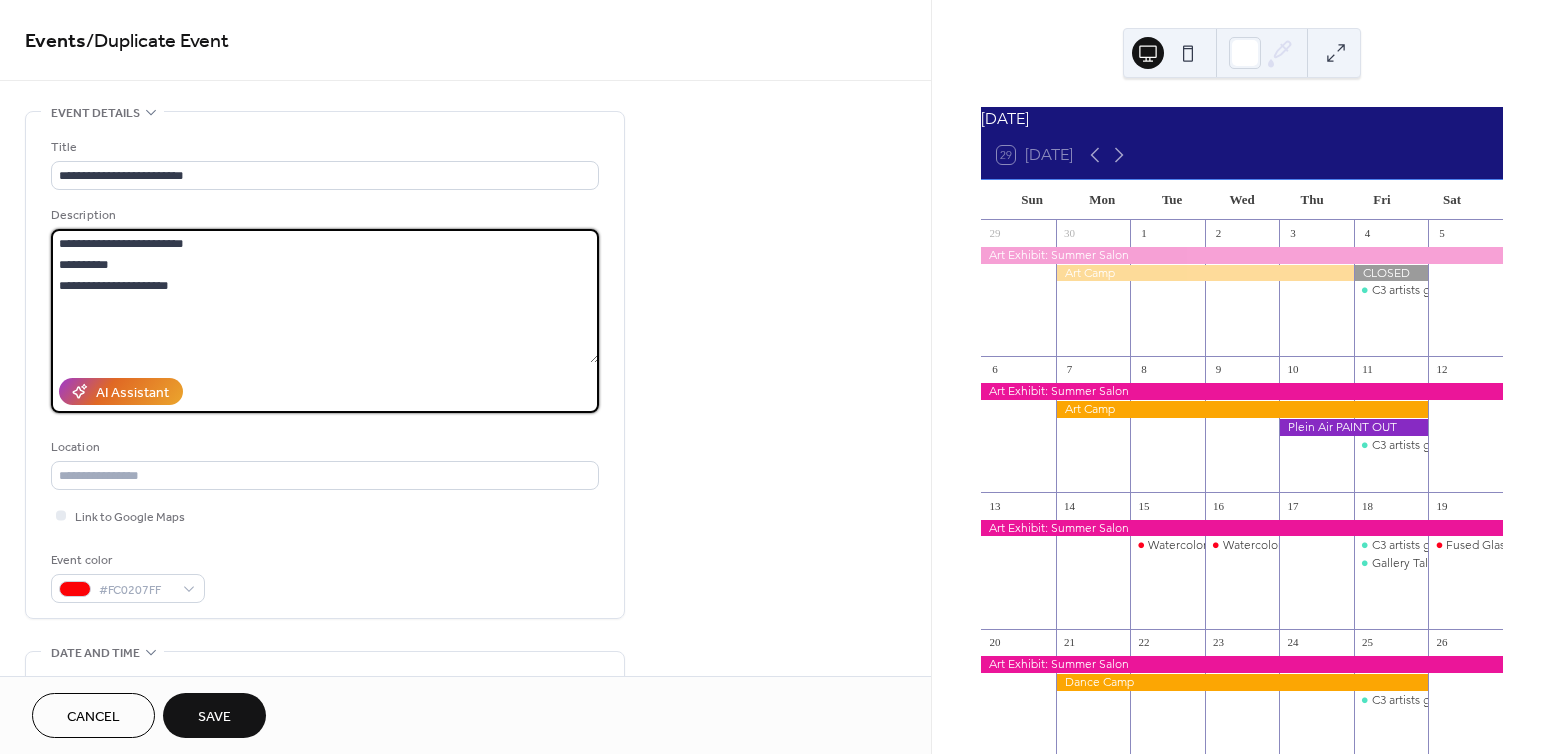 click on "**********" at bounding box center (325, 296) 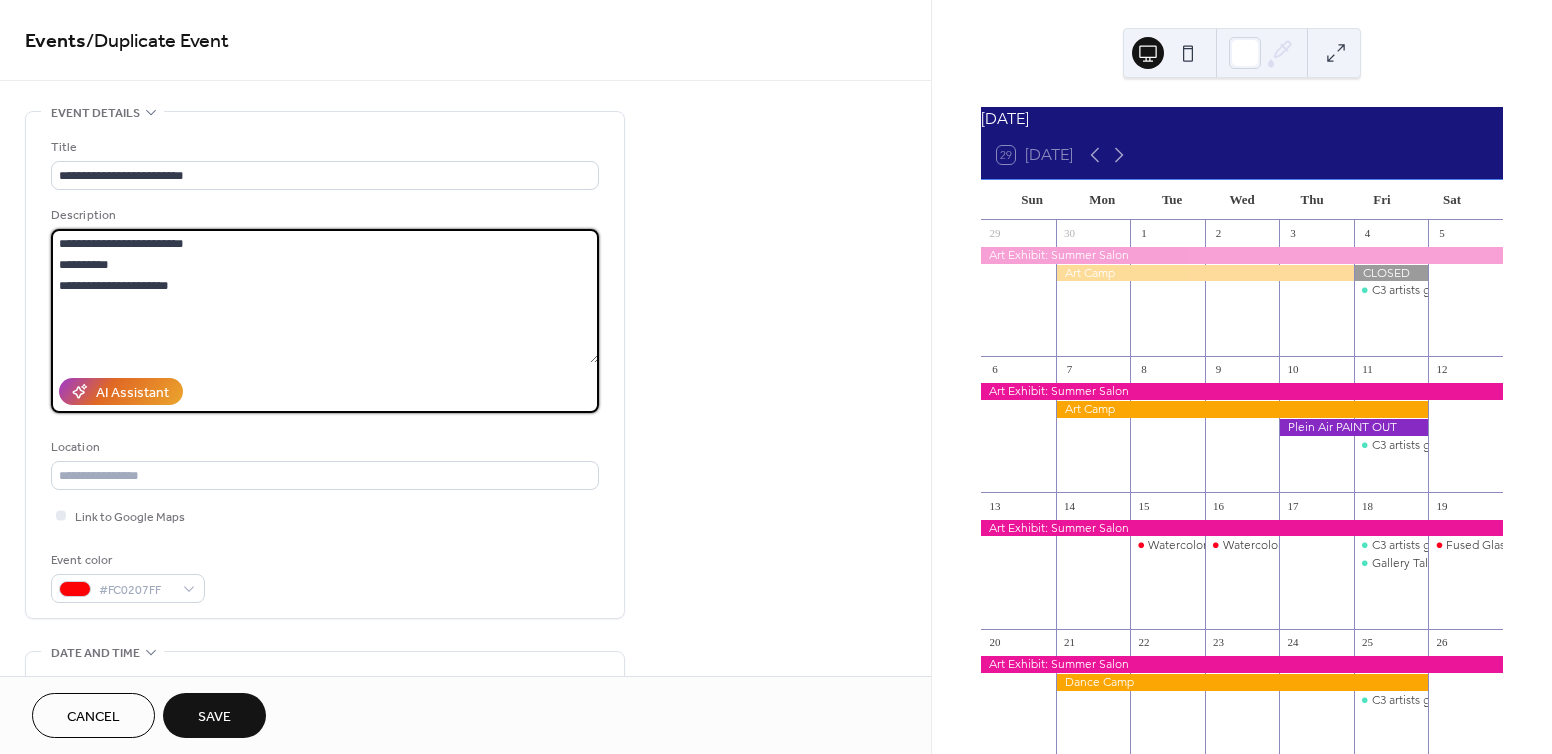 drag, startPoint x: 186, startPoint y: 289, endPoint x: 133, endPoint y: 286, distance: 53.08484 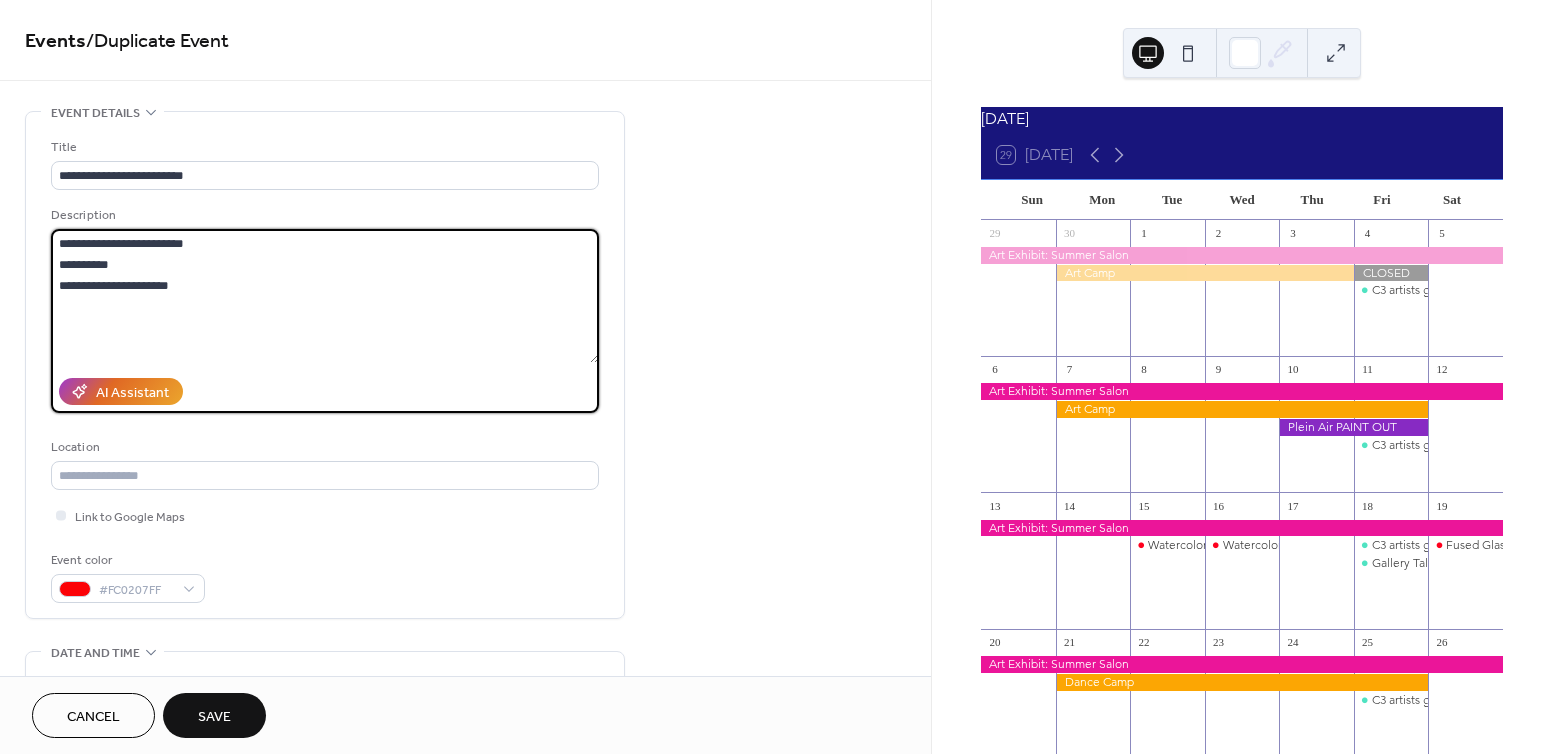 click on "**********" at bounding box center (325, 296) 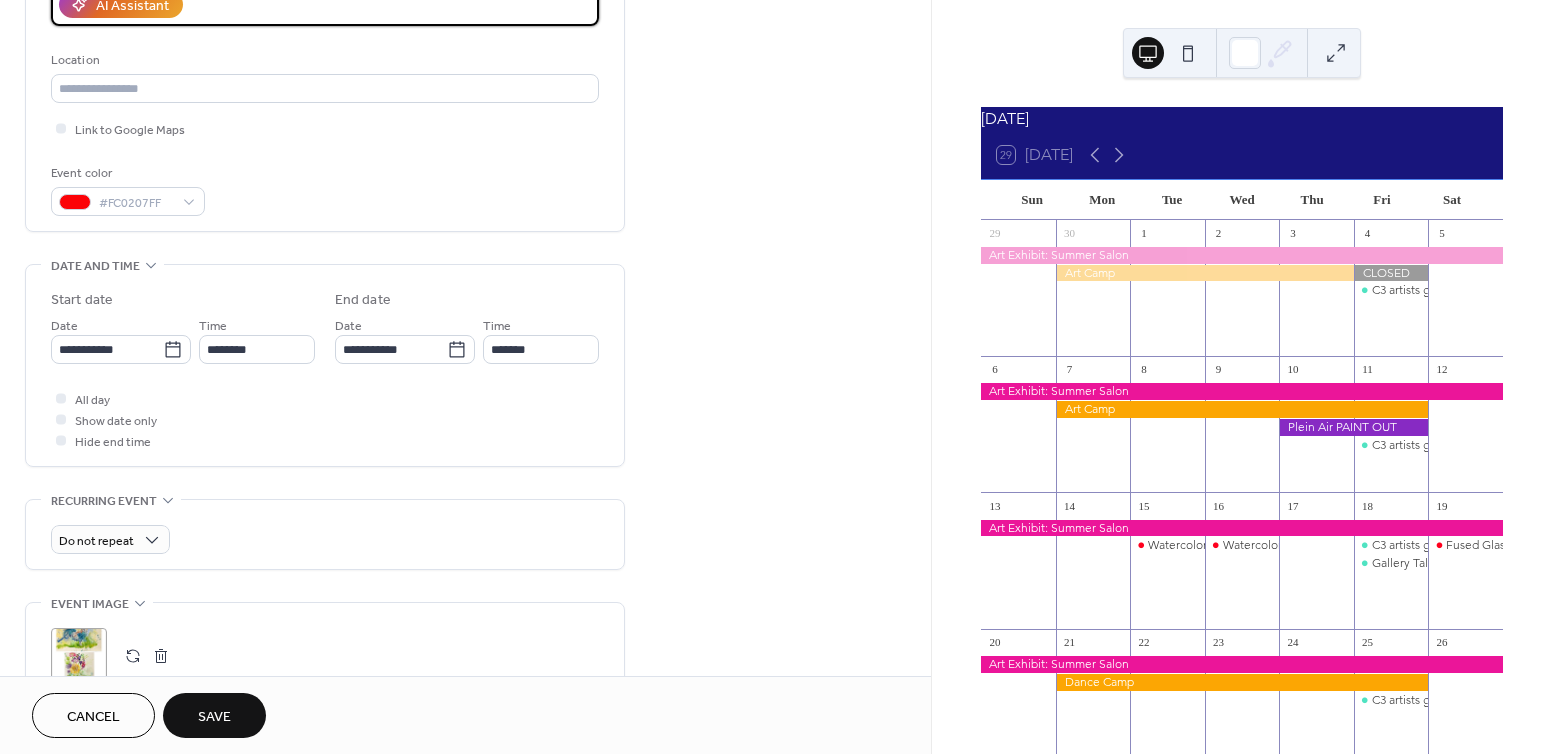 scroll, scrollTop: 400, scrollLeft: 0, axis: vertical 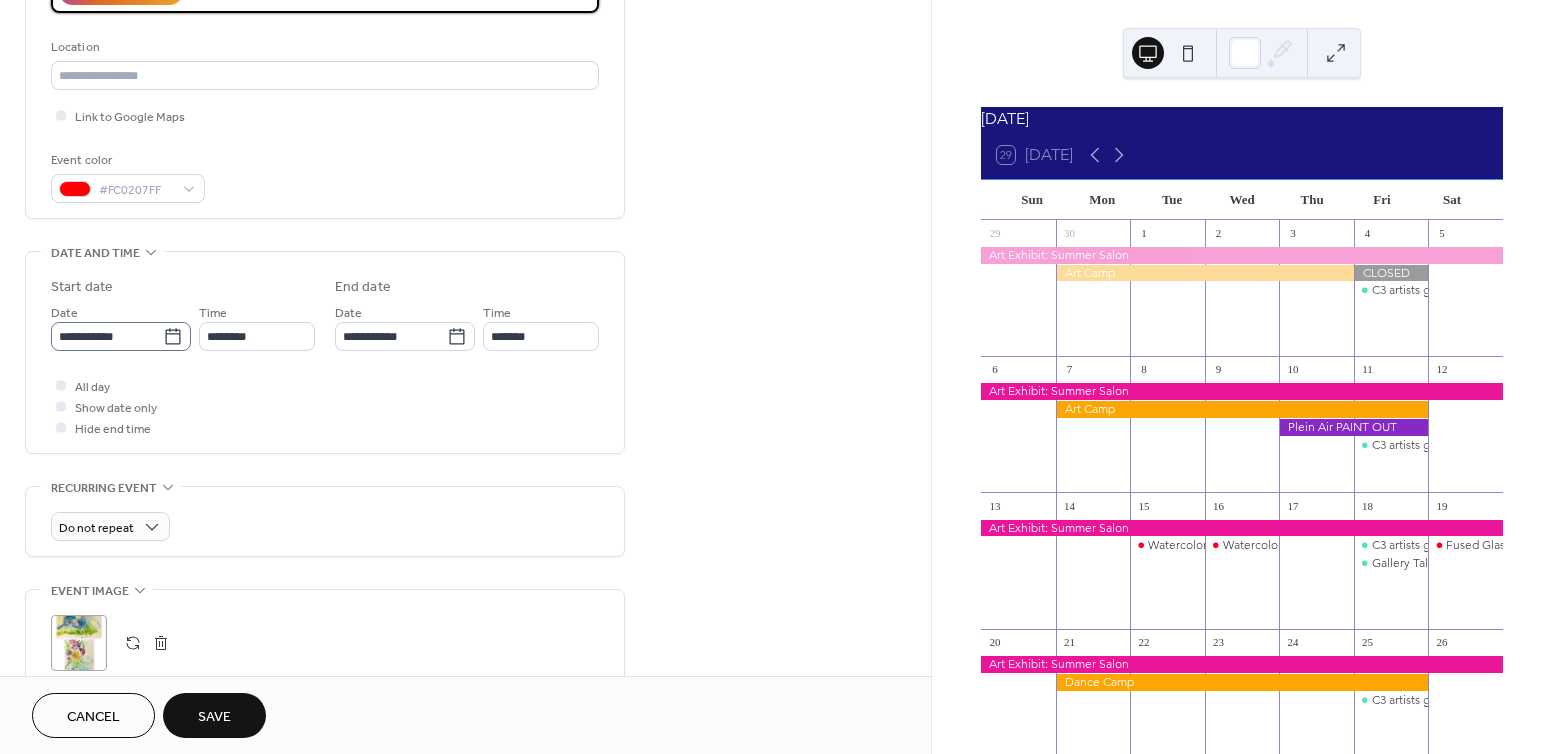 type on "**********" 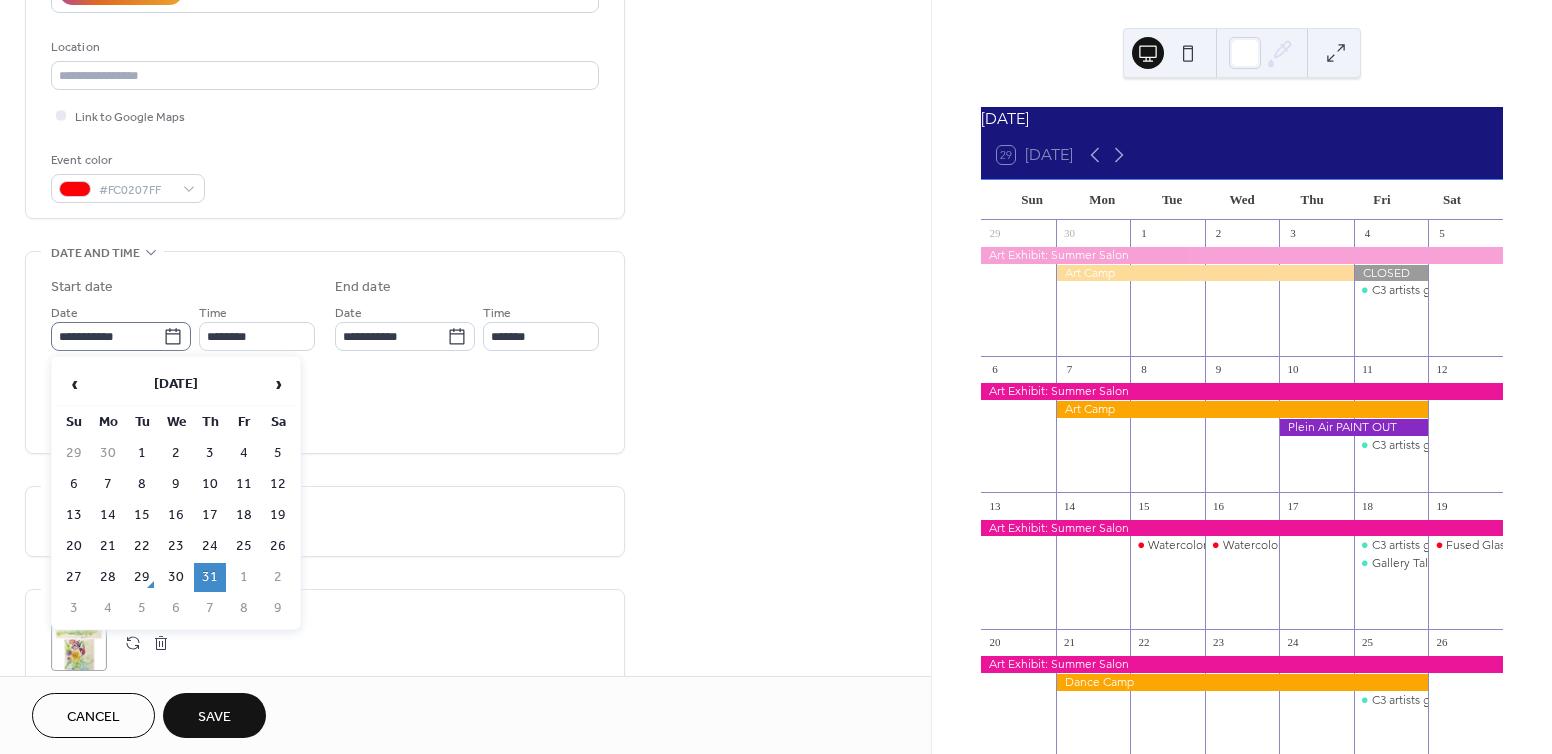 click 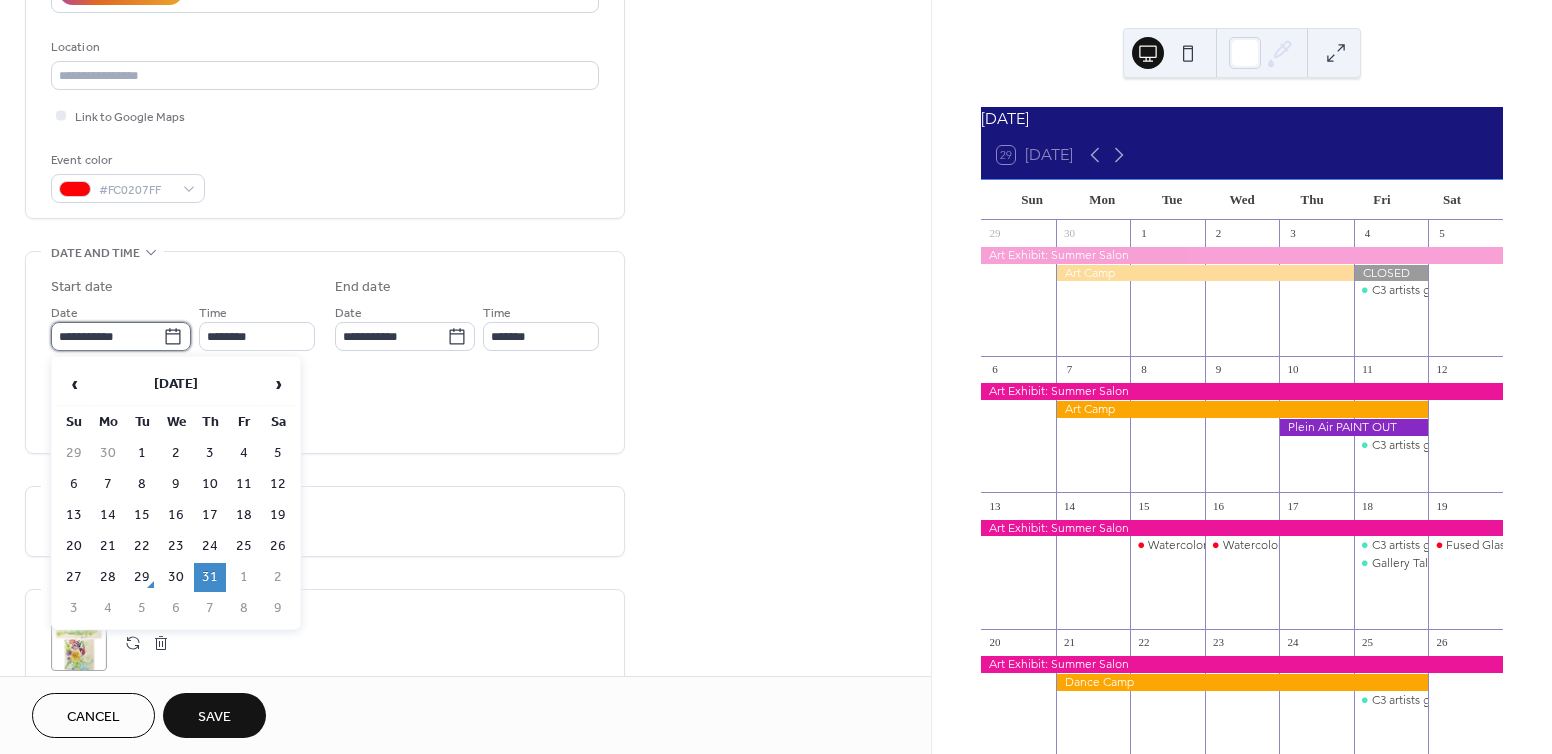 click on "**********" at bounding box center (107, 336) 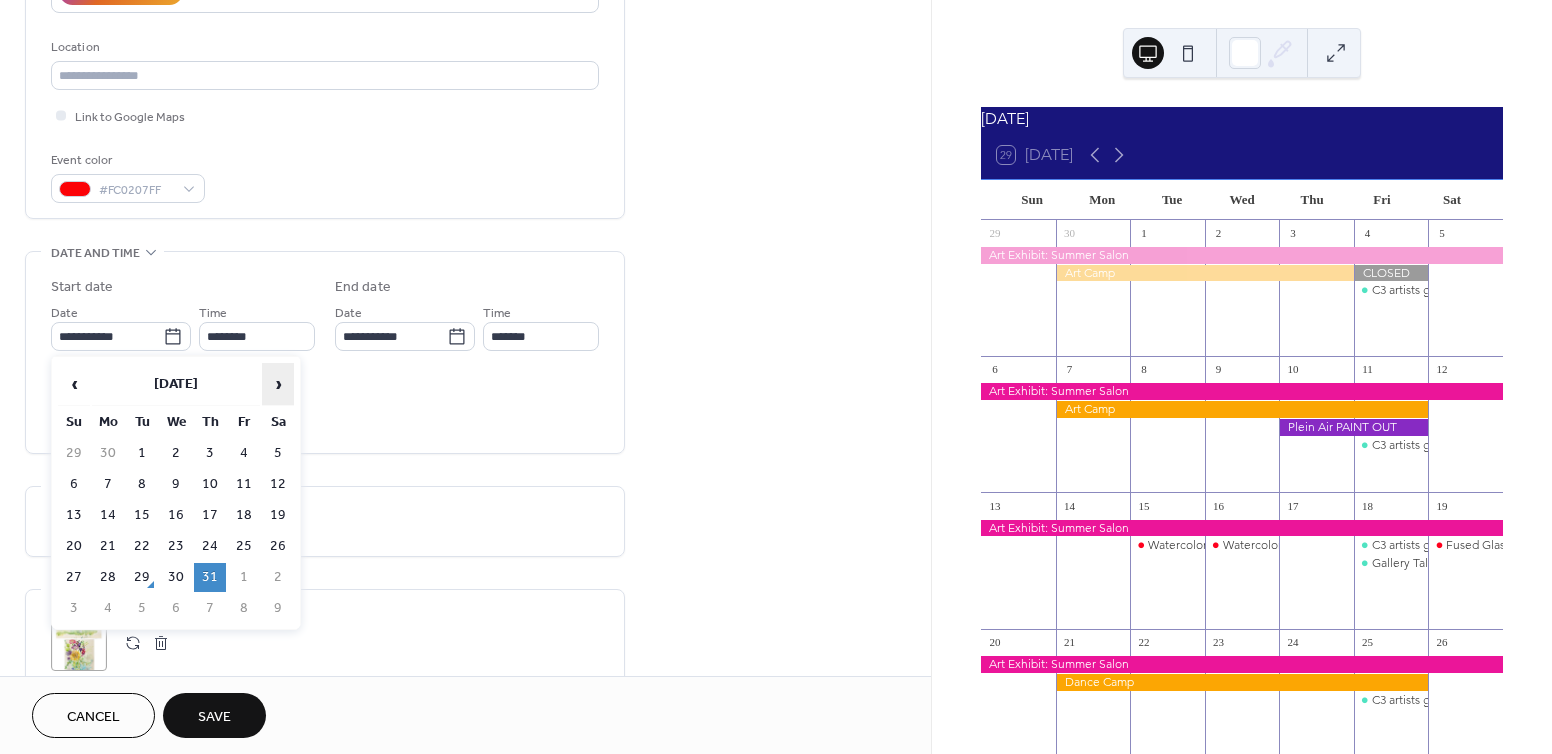 click on "›" at bounding box center (278, 384) 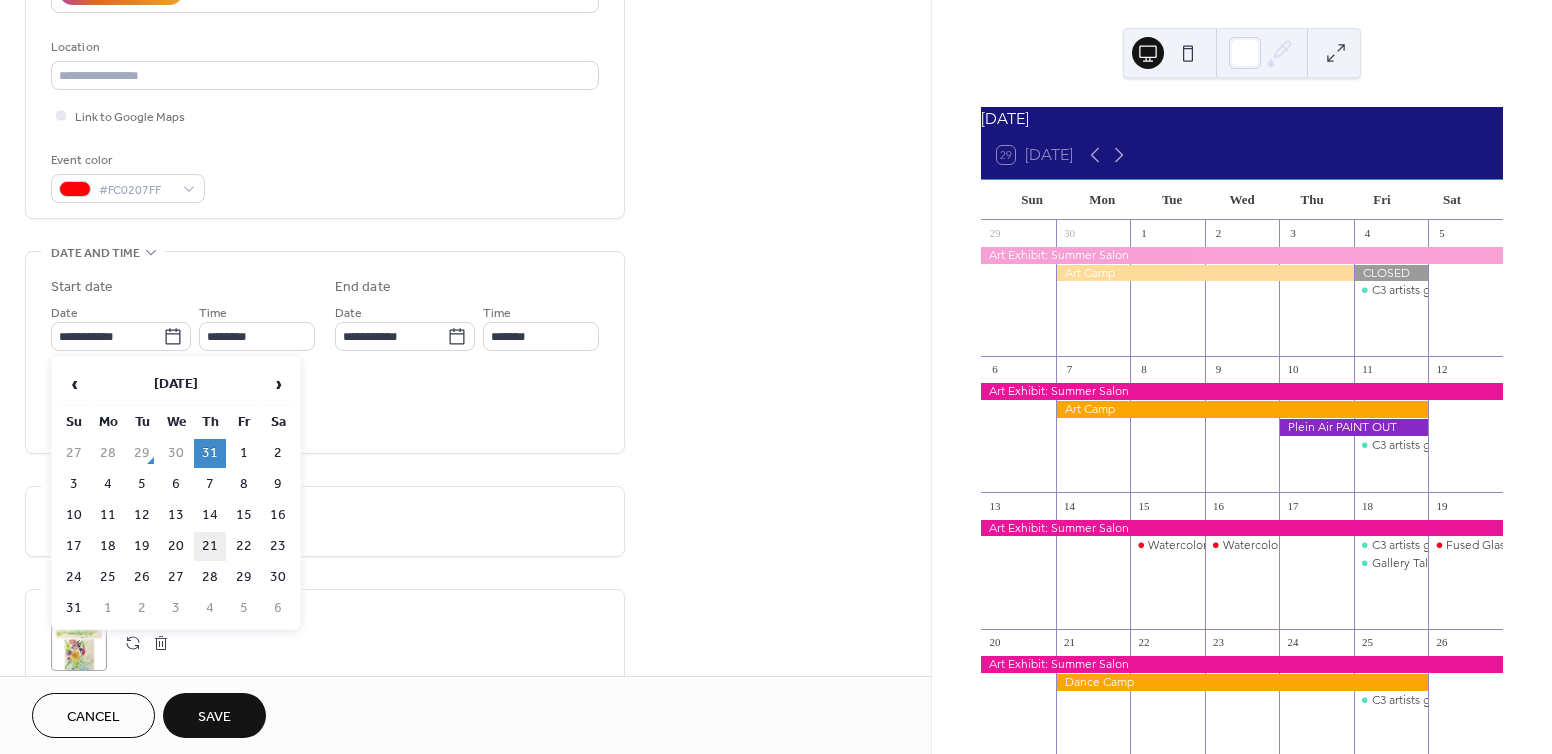 click on "21" at bounding box center [210, 546] 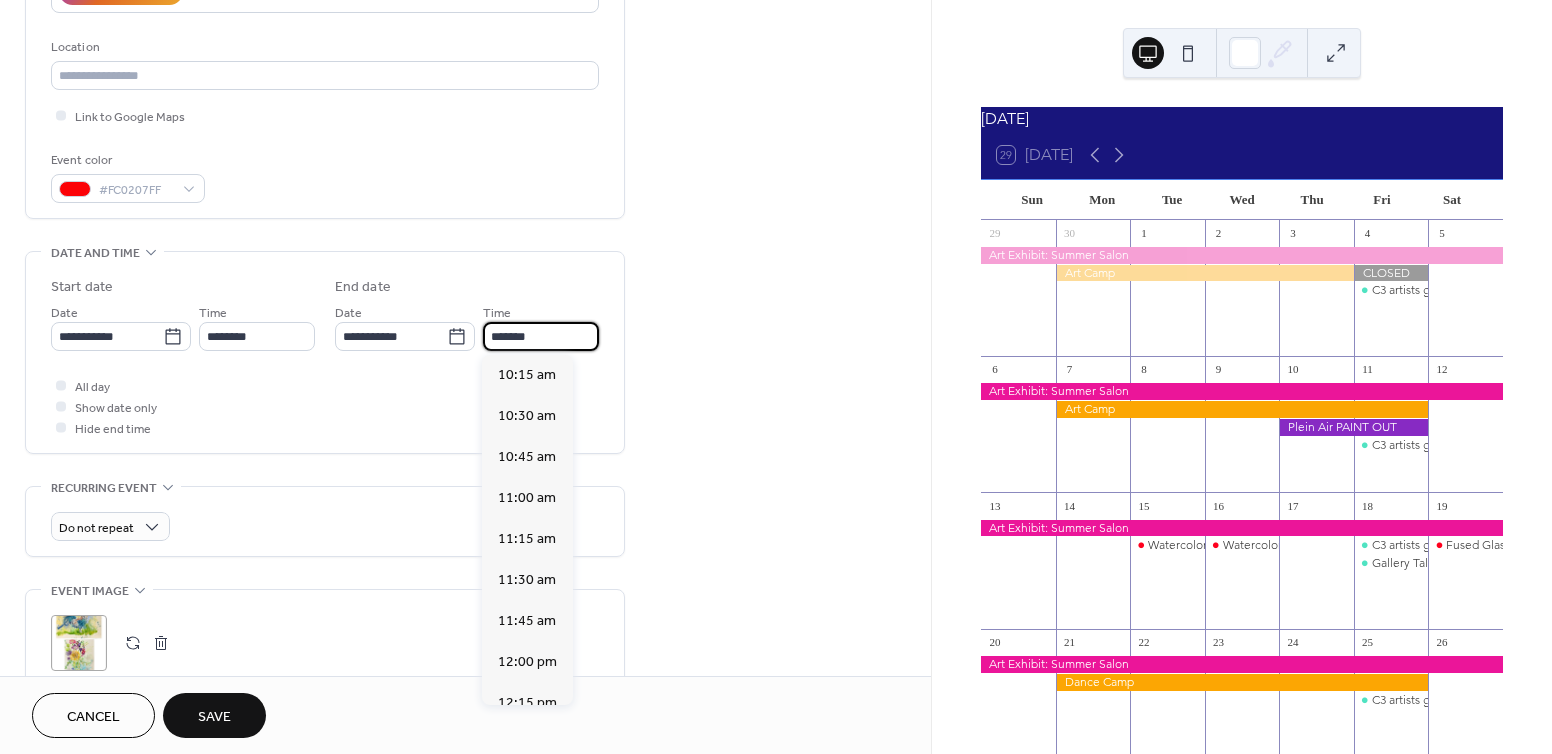 click on "*******" at bounding box center (541, 336) 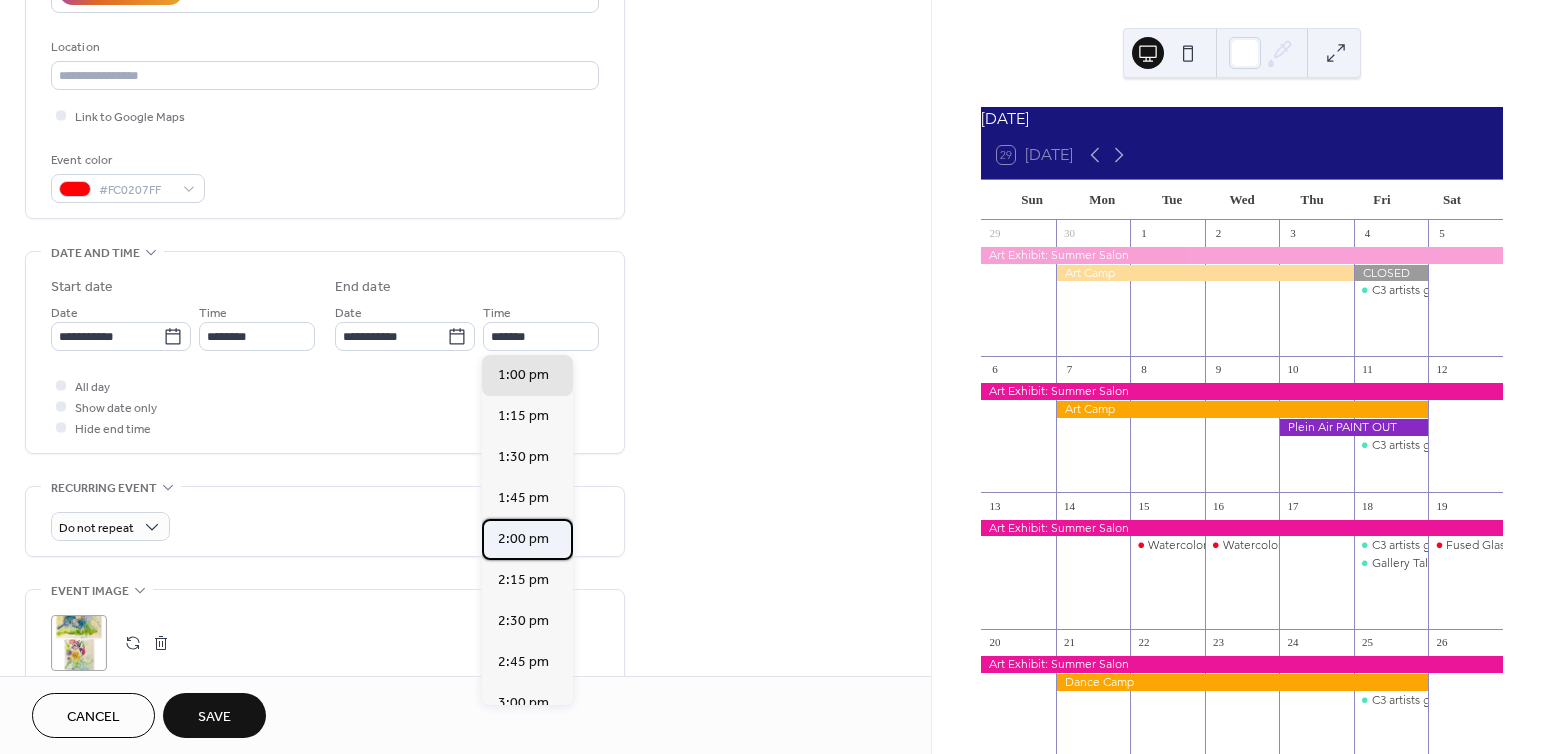 click on "2:00 pm" at bounding box center (523, 539) 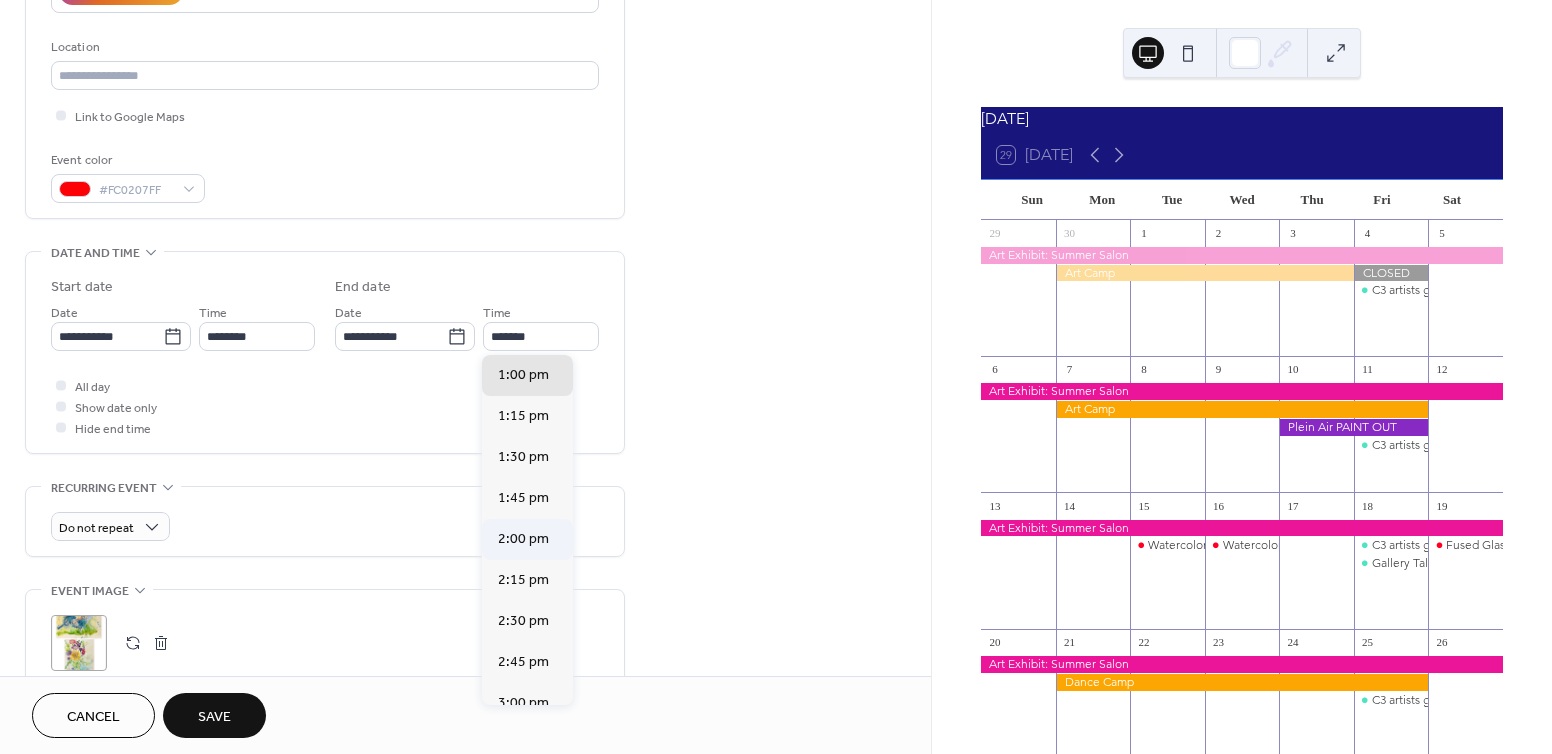 type on "*******" 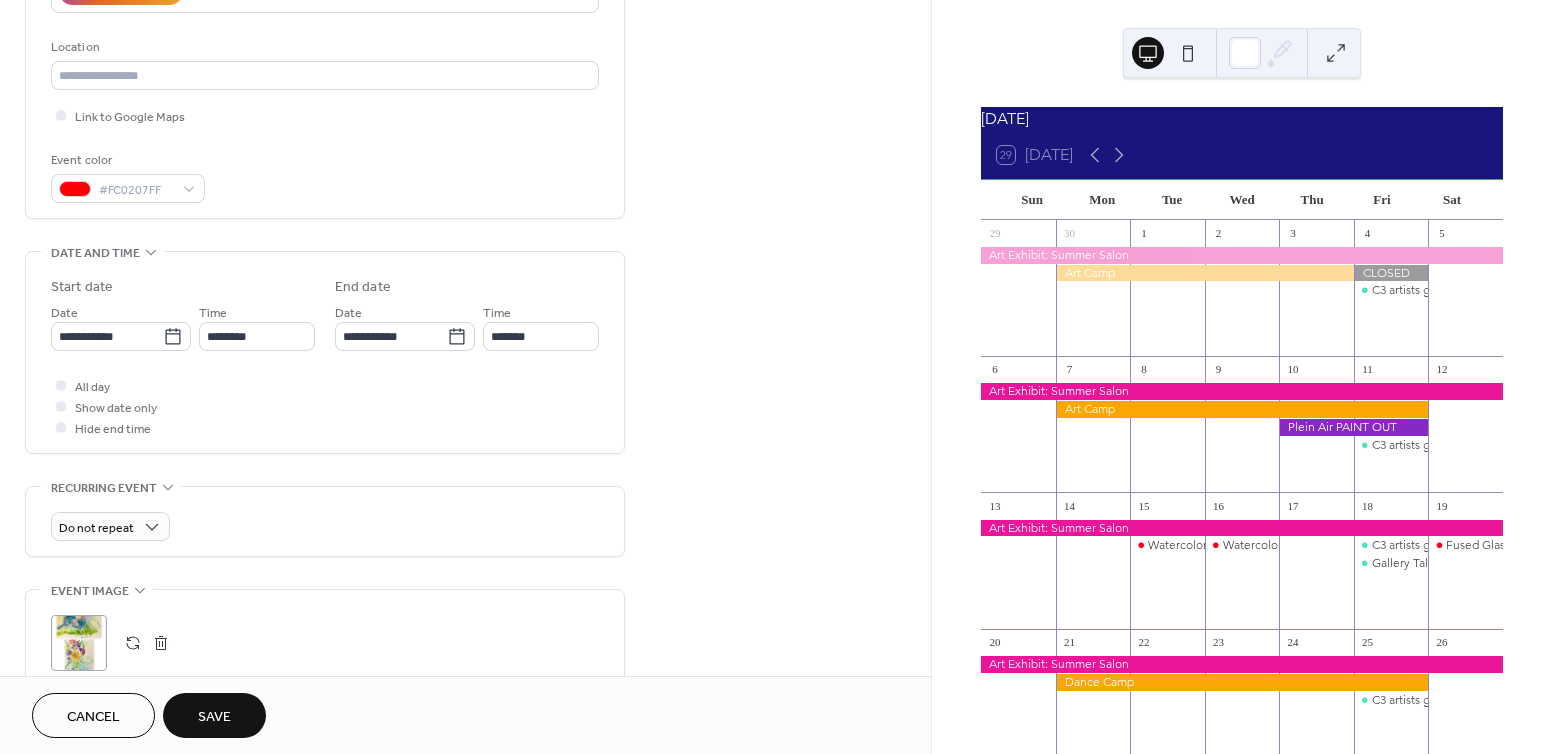 click on ";" at bounding box center [79, 643] 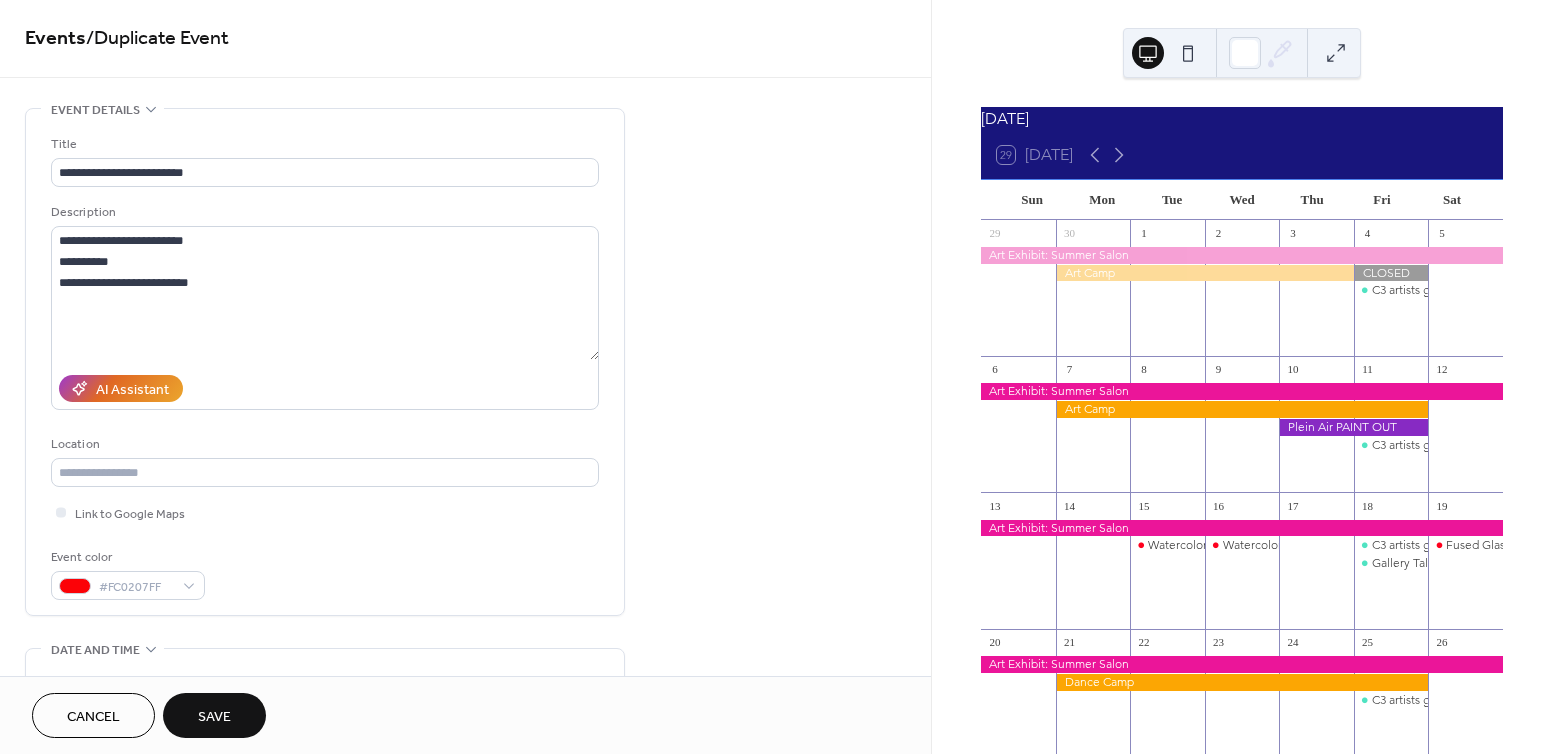 scroll, scrollTop: 0, scrollLeft: 0, axis: both 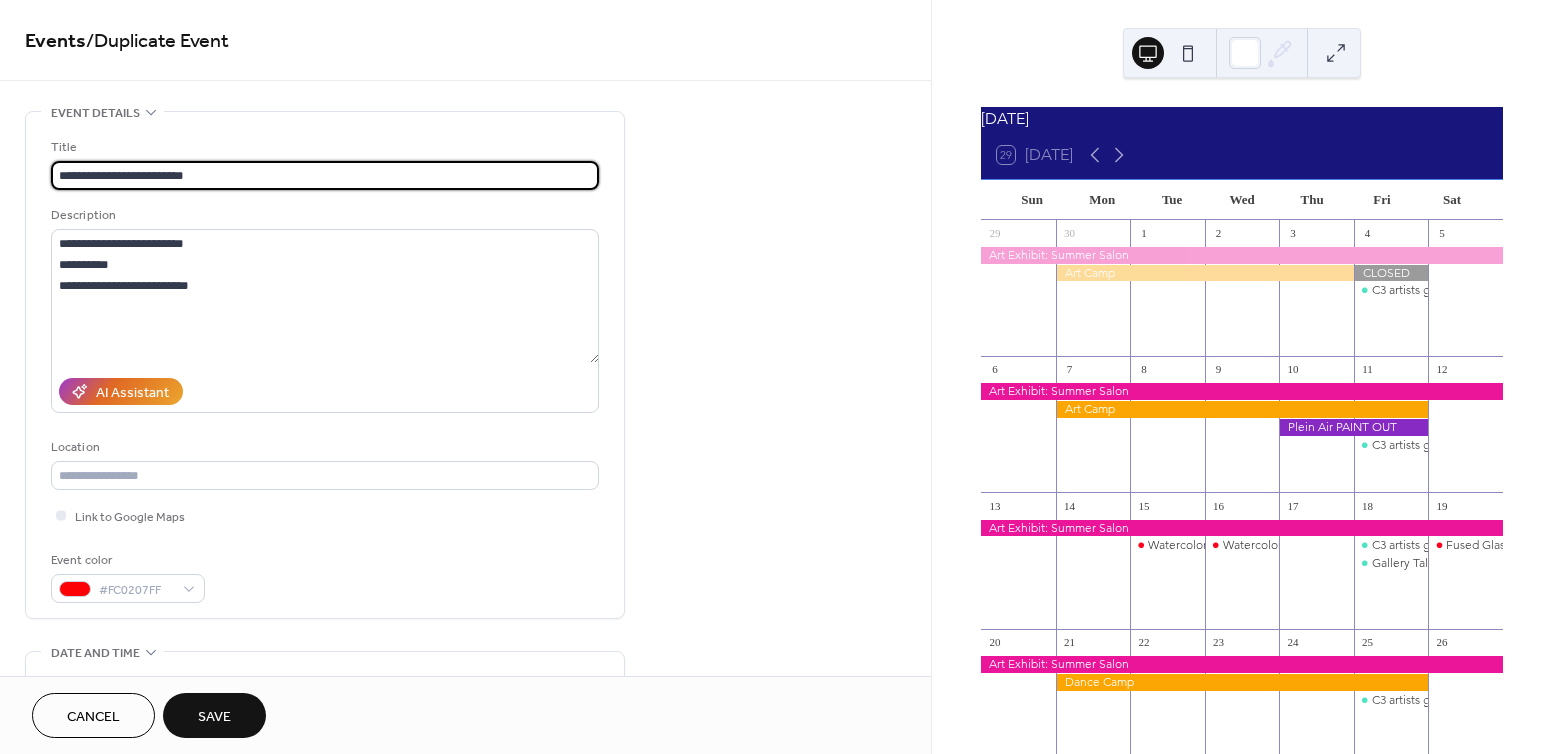 drag, startPoint x: 55, startPoint y: 174, endPoint x: 282, endPoint y: 184, distance: 227.22015 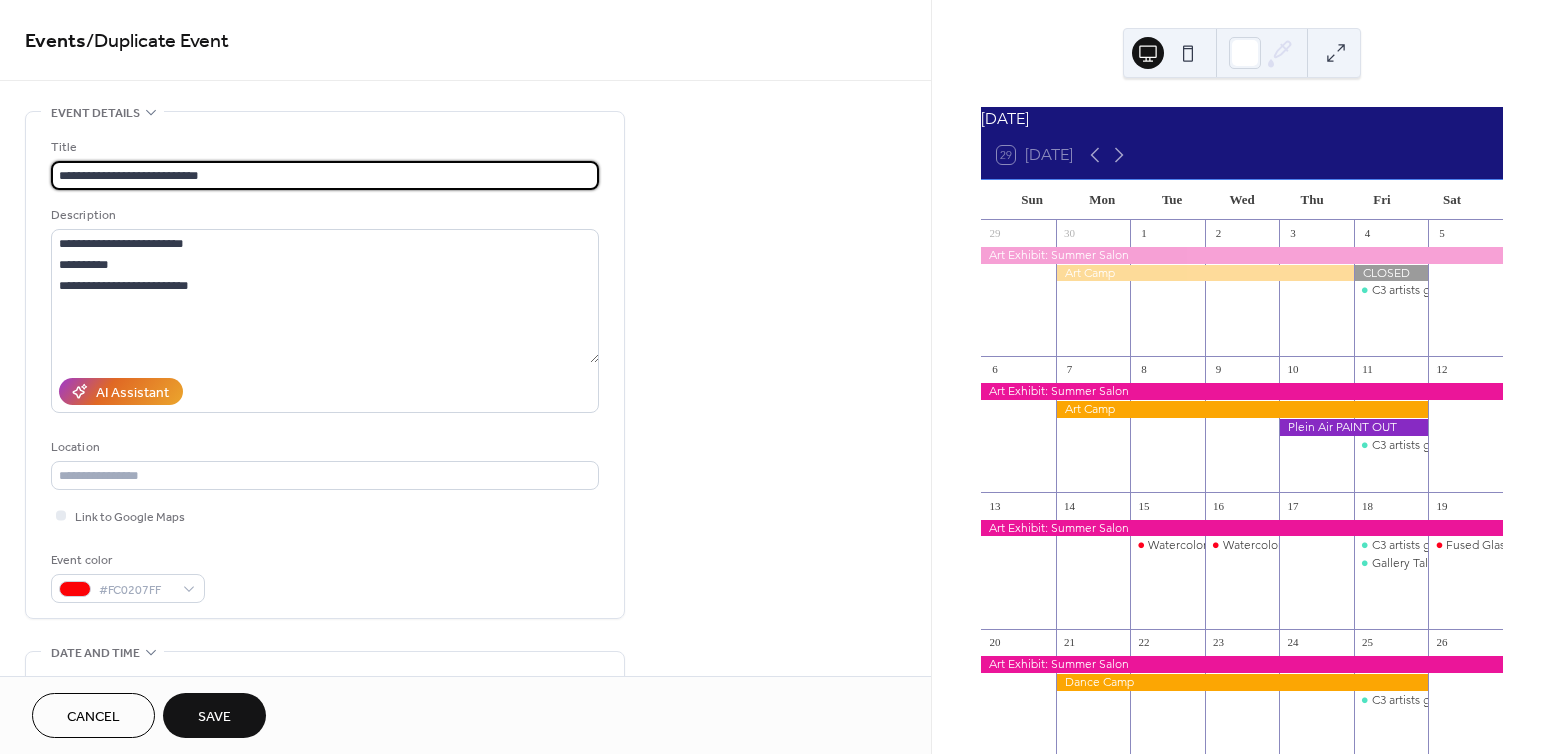 scroll, scrollTop: 0, scrollLeft: 0, axis: both 